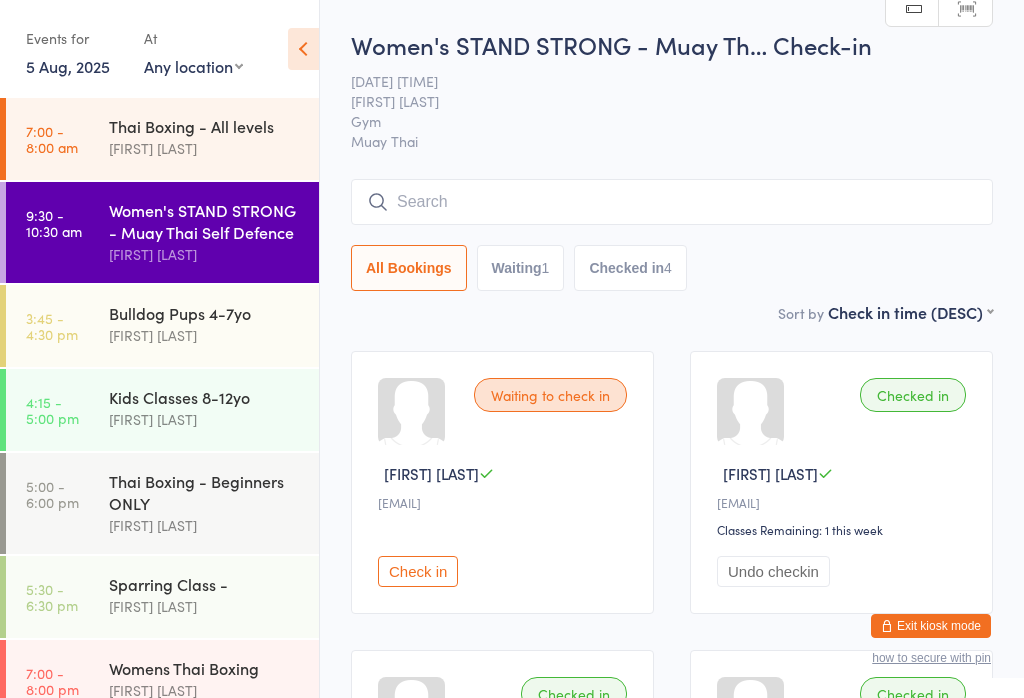 scroll, scrollTop: 212, scrollLeft: 0, axis: vertical 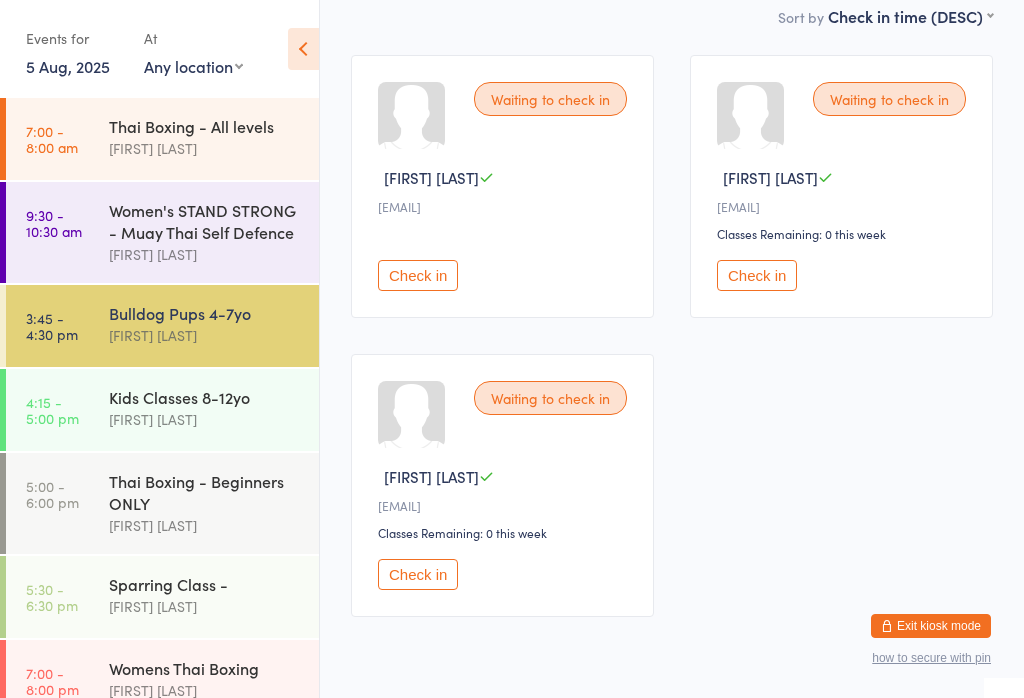 click on "[TIME] - [TIME] [CATEGORY] [AGE_RANGE] [FIRST] [LAST]" at bounding box center (162, 410) 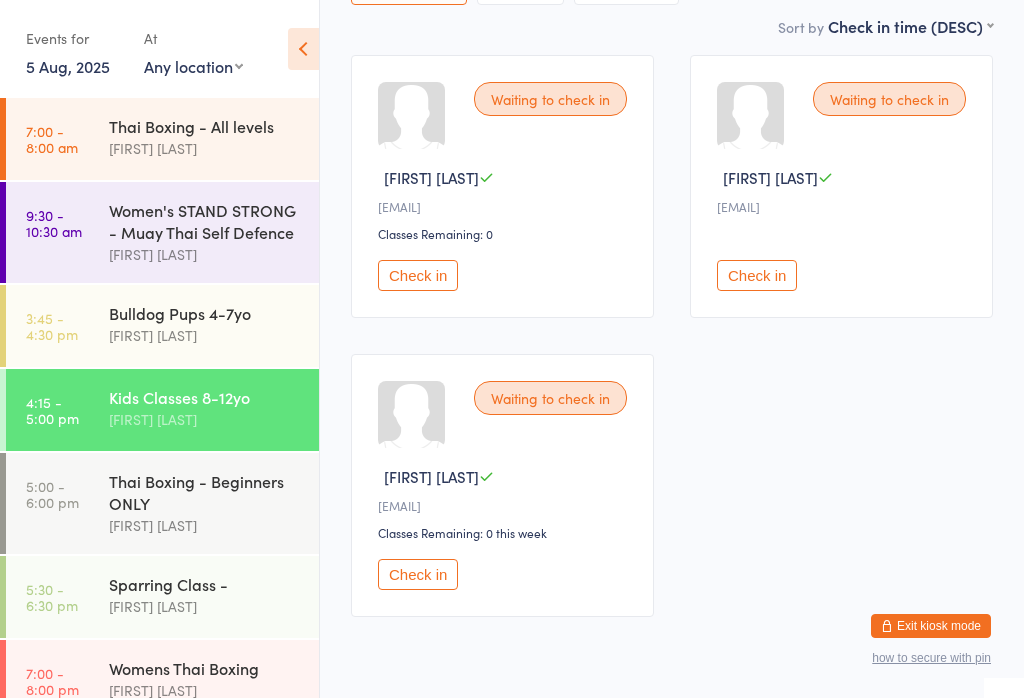 scroll, scrollTop: 0, scrollLeft: 0, axis: both 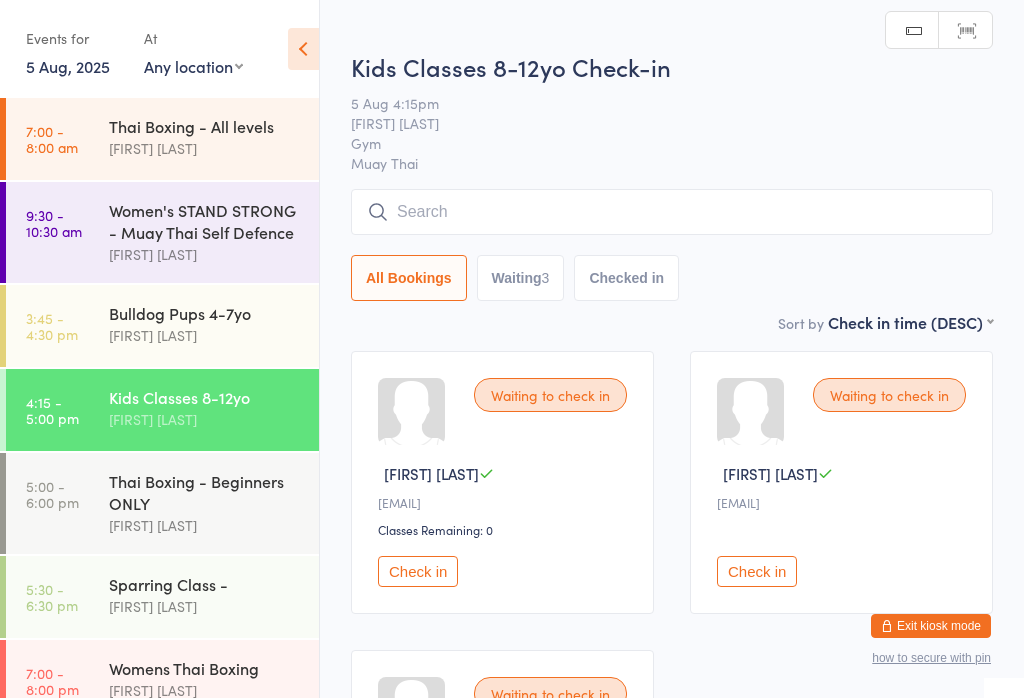 click on "[TIME] [CATEGORY] [AGE_RANGE] [FIRST] [LAST]" at bounding box center (162, 326) 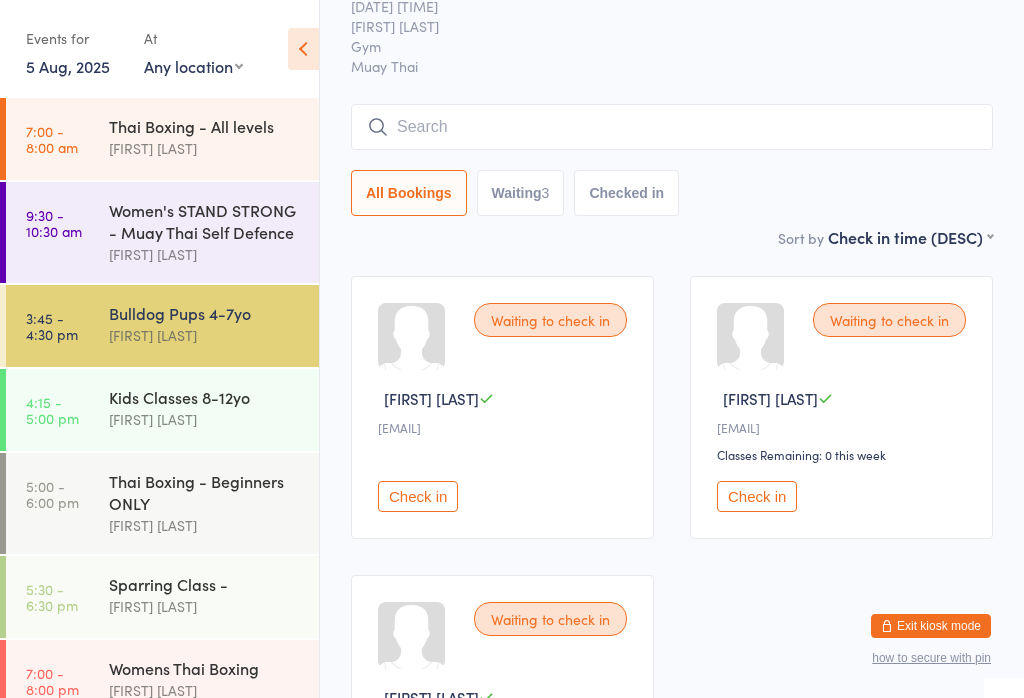 scroll, scrollTop: 70, scrollLeft: 0, axis: vertical 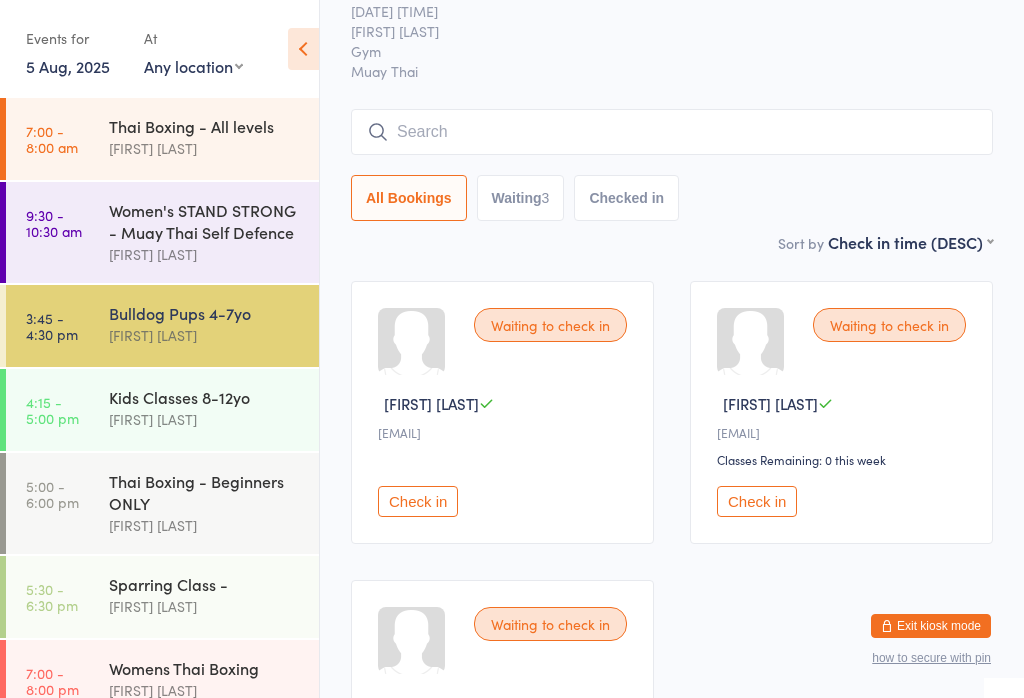 click at bounding box center (672, 132) 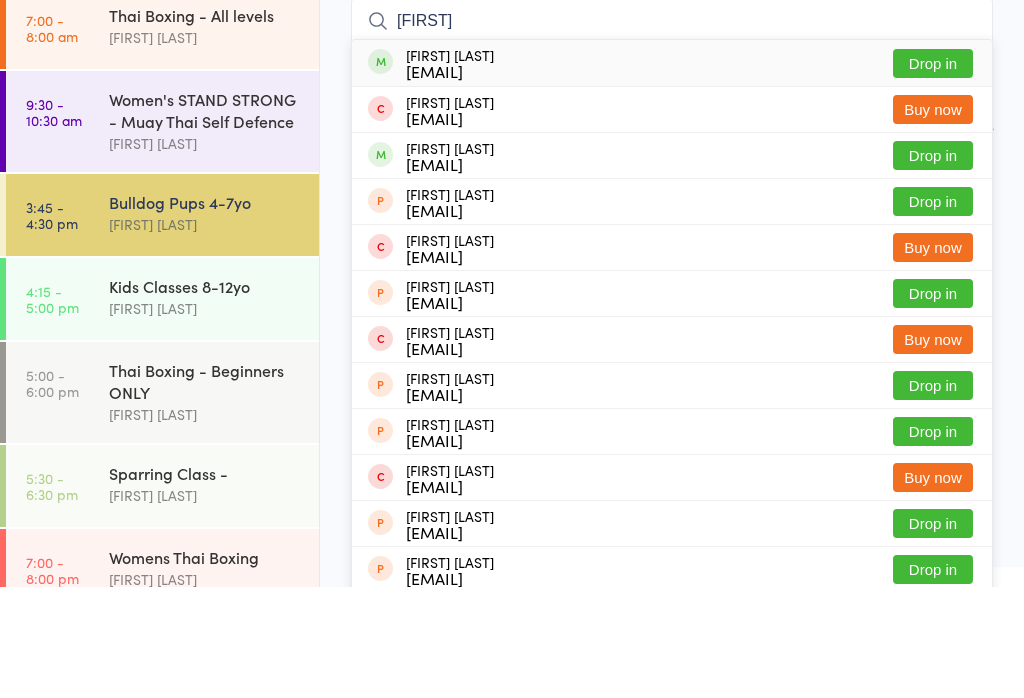 type on "[FIRST]" 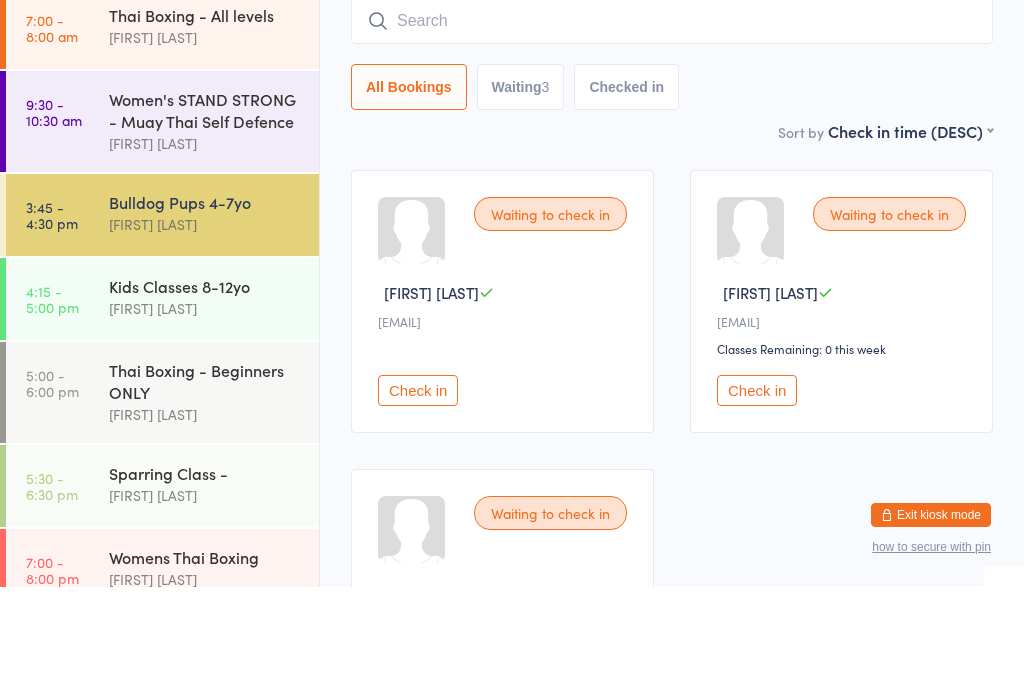 scroll, scrollTop: 181, scrollLeft: 0, axis: vertical 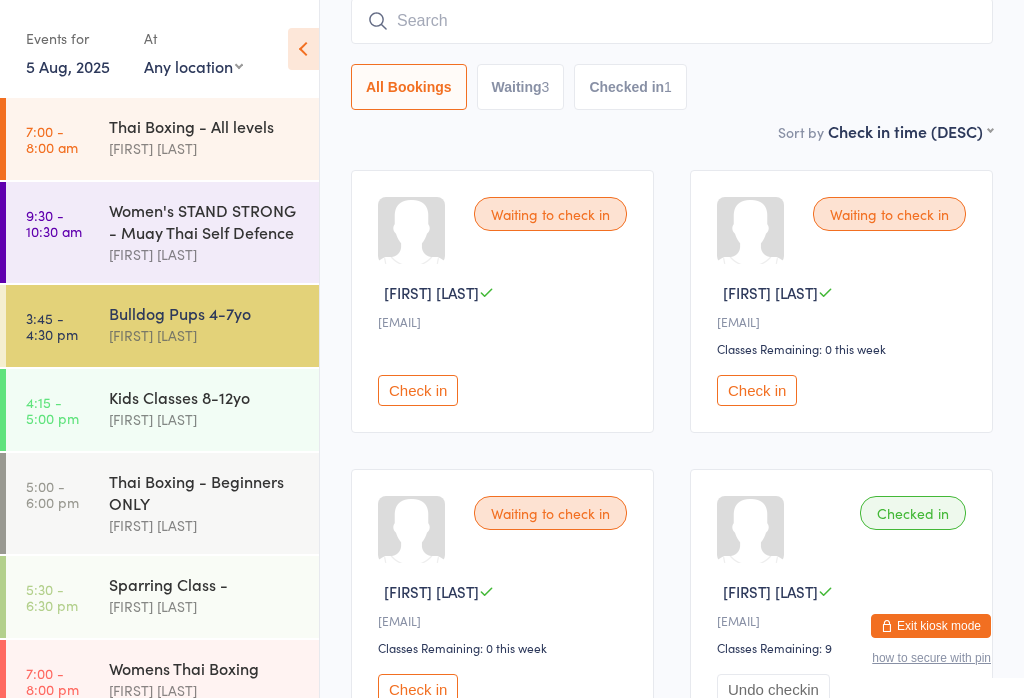 click on "Check in" at bounding box center (757, 390) 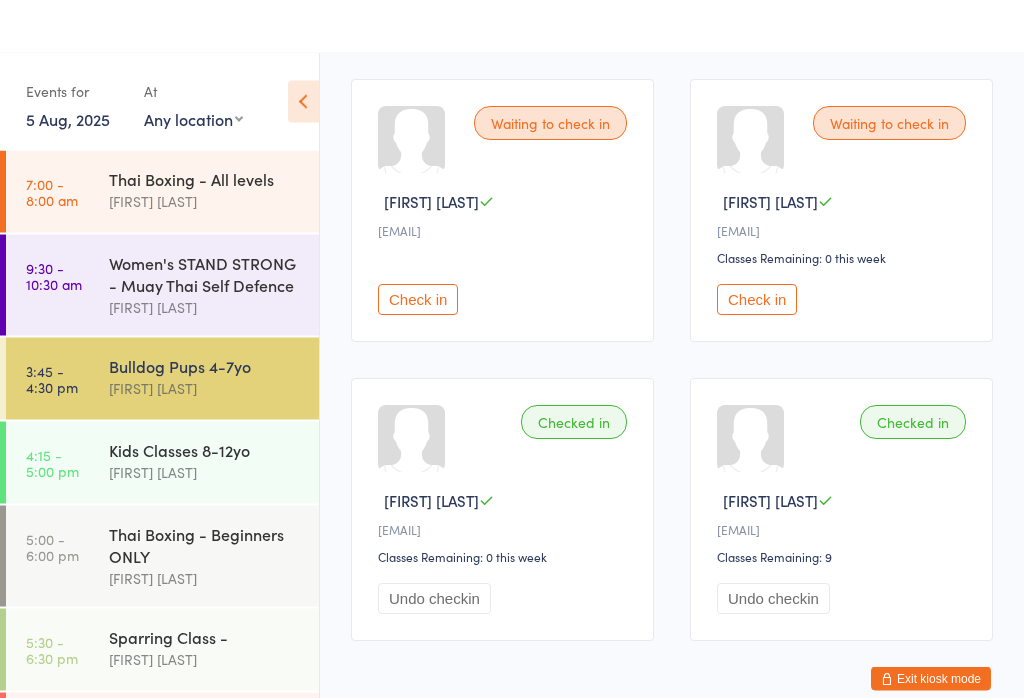 scroll, scrollTop: 0, scrollLeft: 0, axis: both 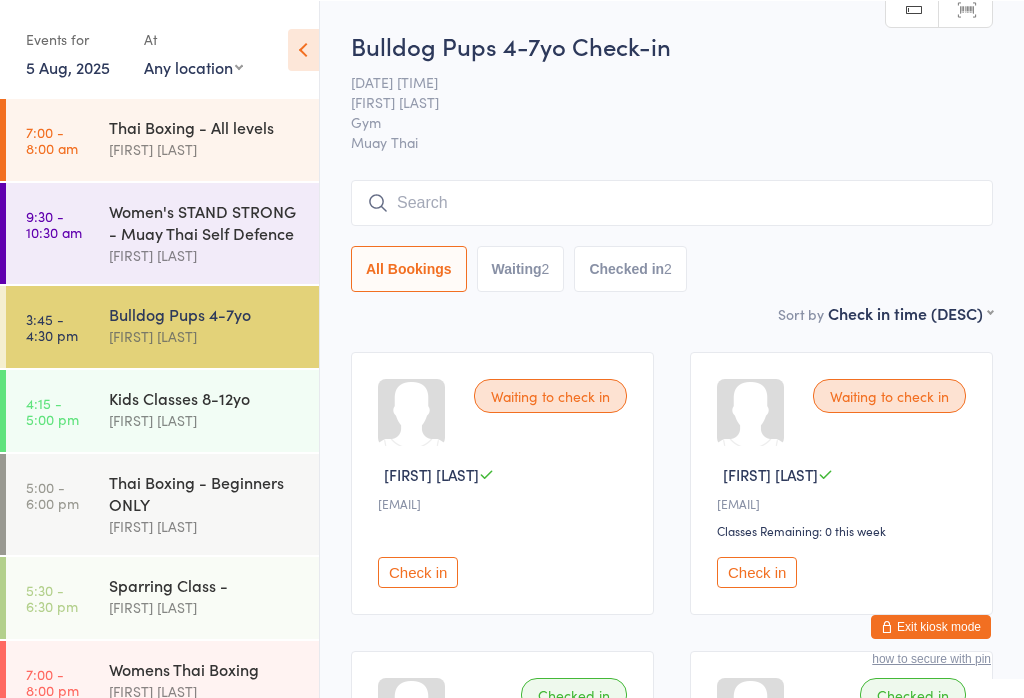 click at bounding box center [672, 202] 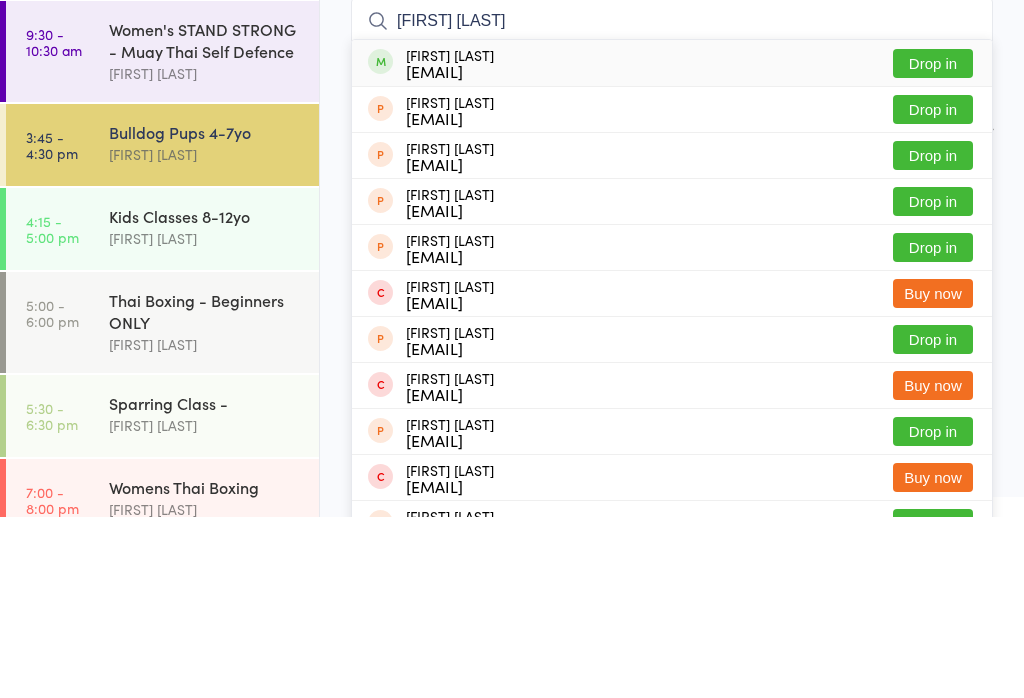 type on "[FIRST] [LAST]" 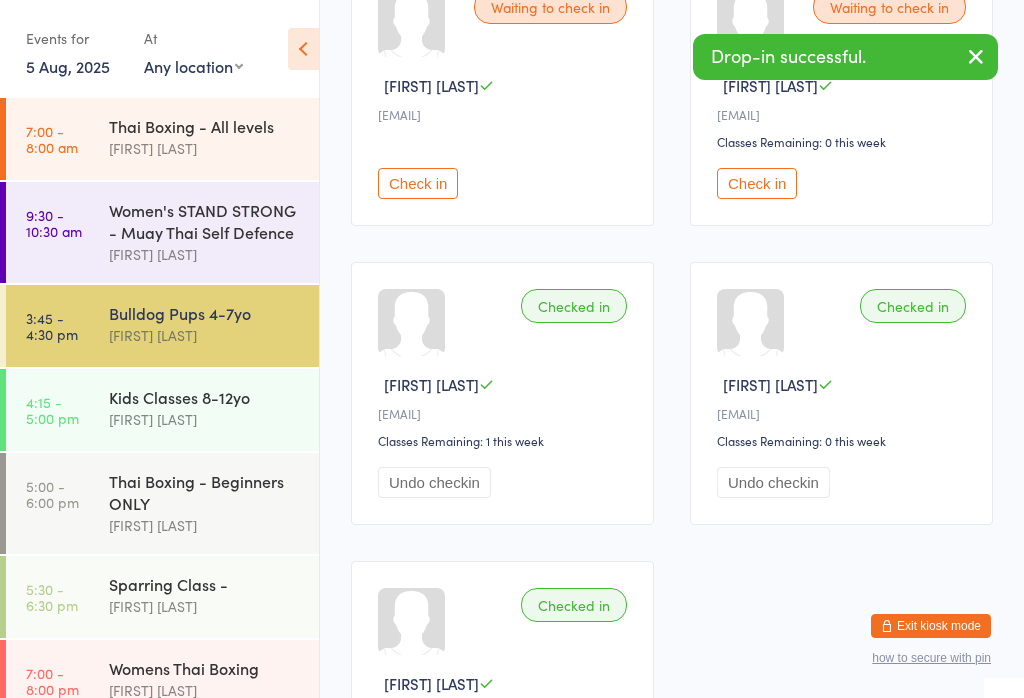 scroll, scrollTop: 387, scrollLeft: 0, axis: vertical 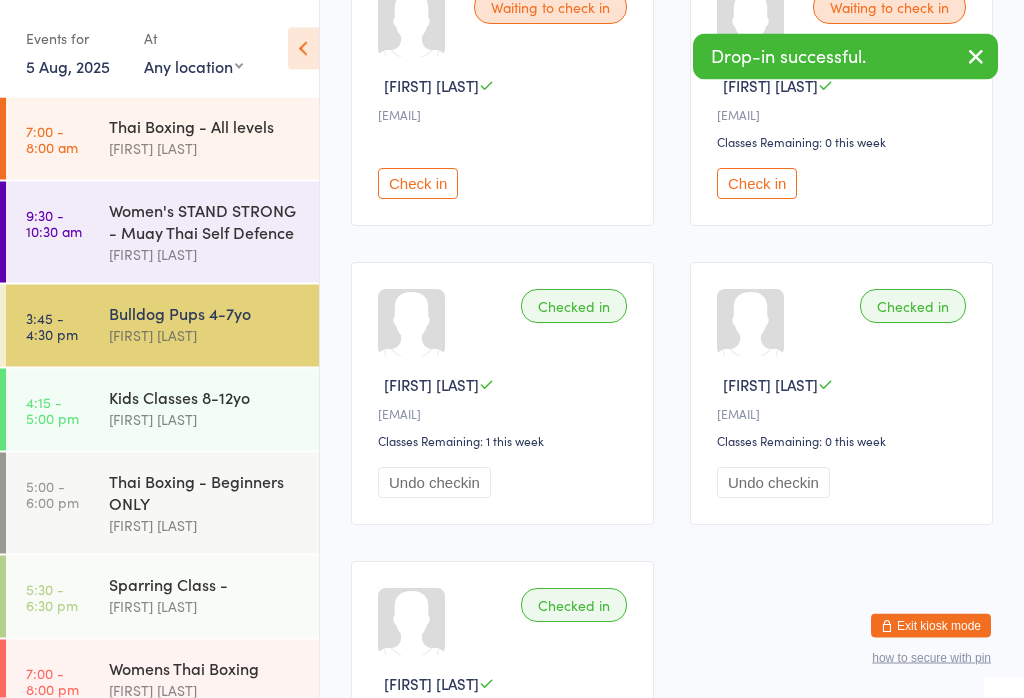 click on "[FIRST] [LAST]" at bounding box center [205, 419] 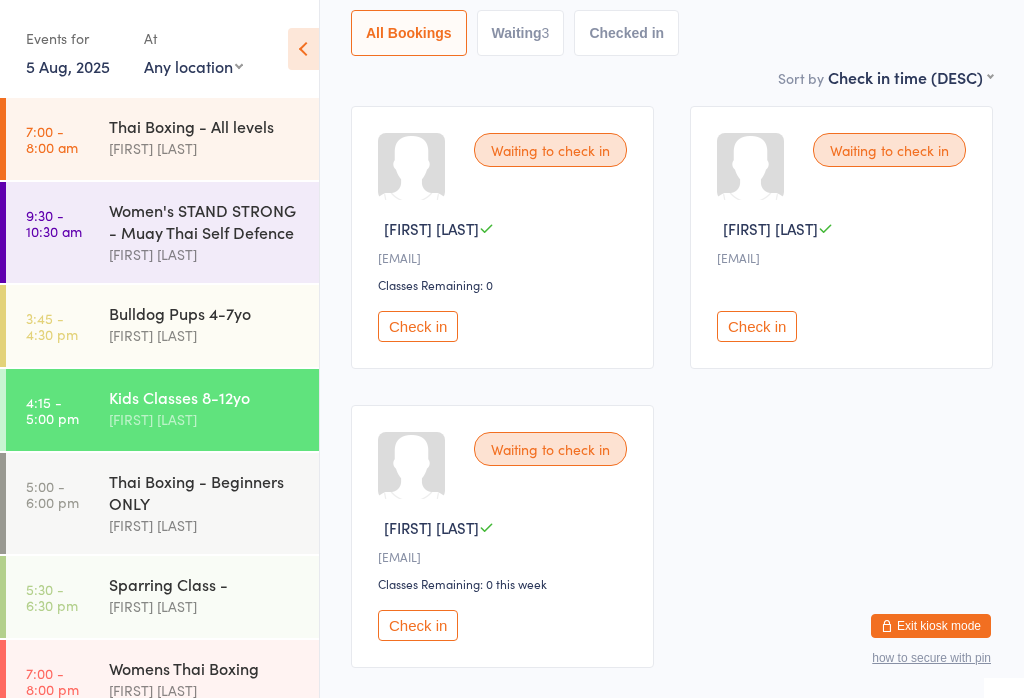 scroll, scrollTop: 0, scrollLeft: 0, axis: both 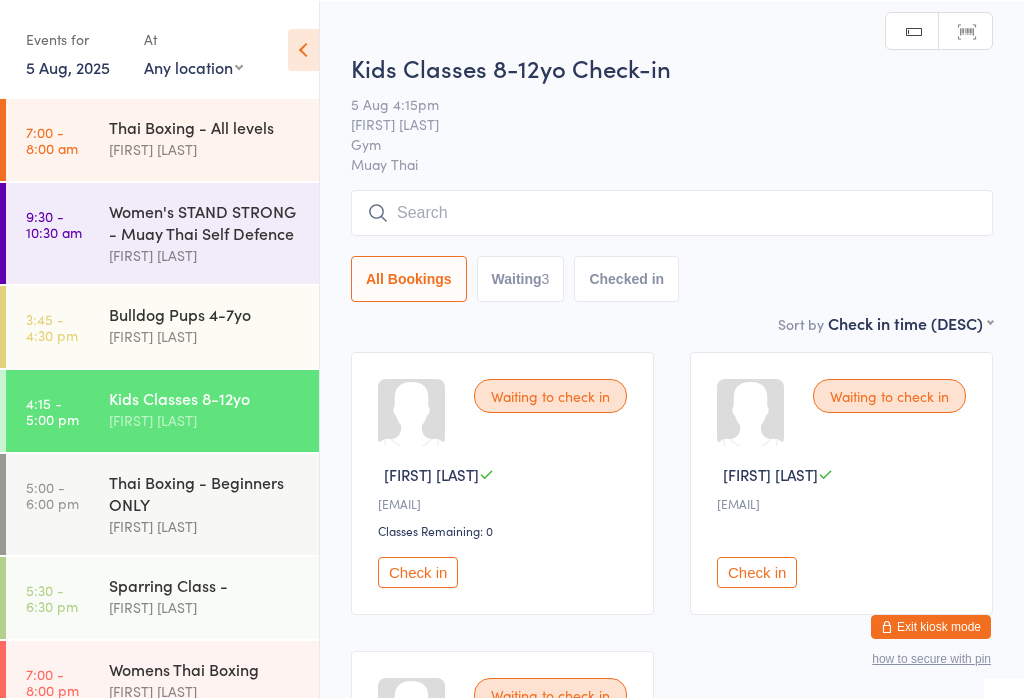 click at bounding box center [672, 212] 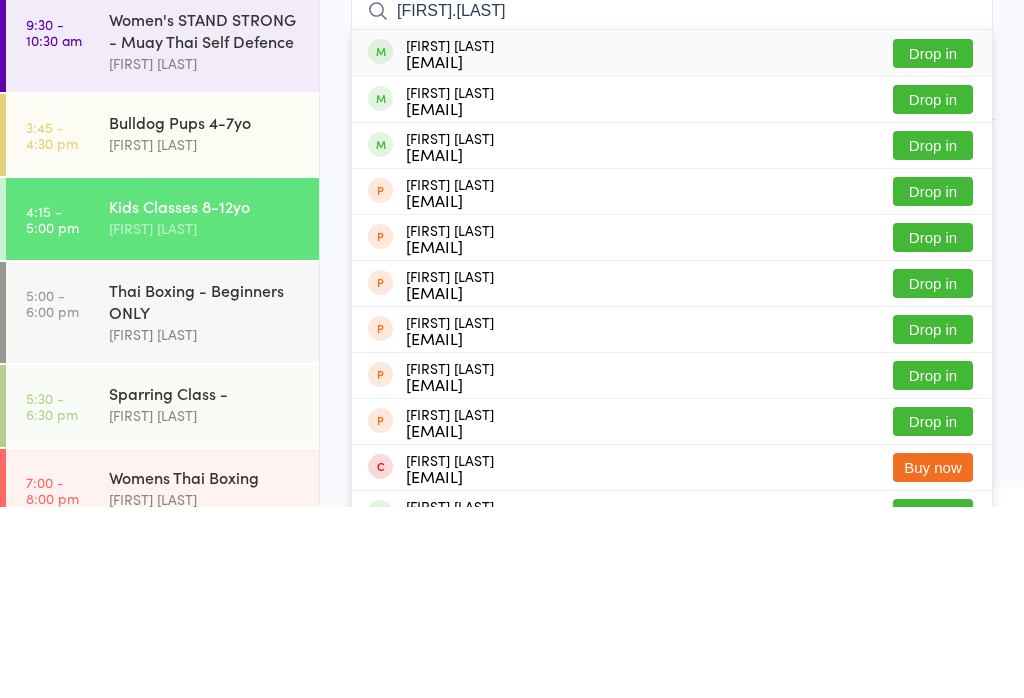 type on "[FIRST].[LAST]" 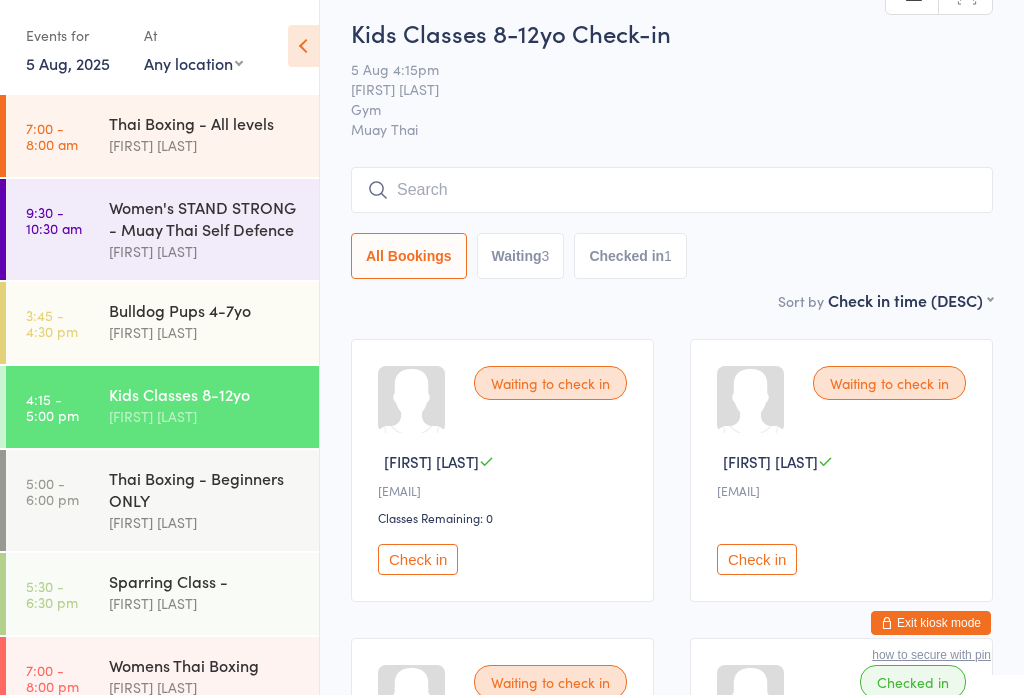 scroll, scrollTop: 13, scrollLeft: 0, axis: vertical 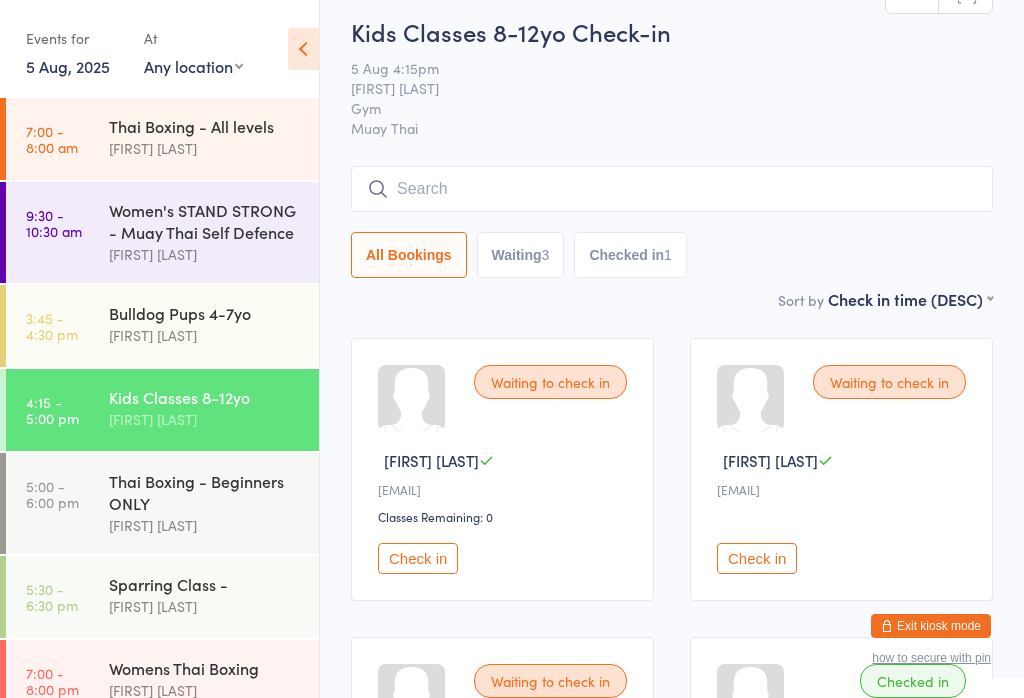 click on "[FIRST] [LAST]" at bounding box center [205, 335] 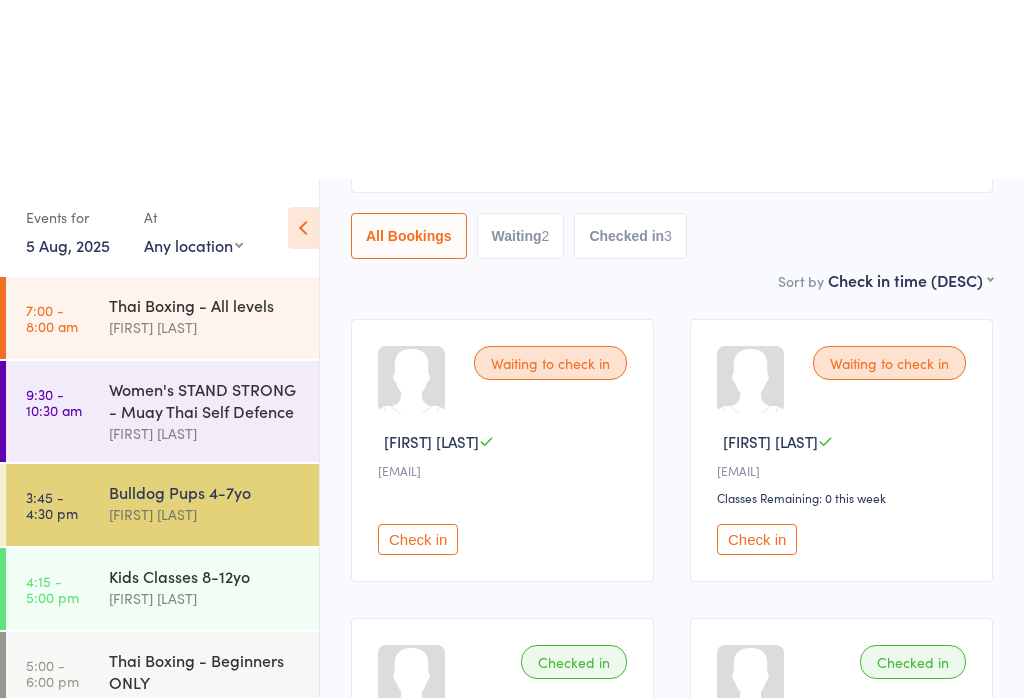 scroll, scrollTop: 0, scrollLeft: 0, axis: both 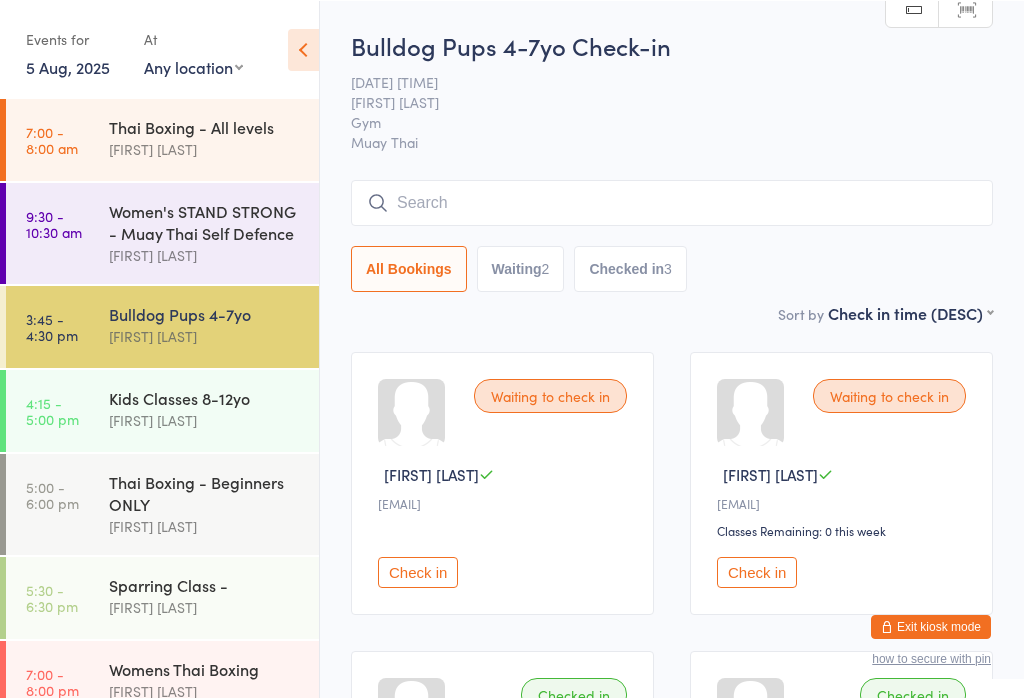 click on "Check in" at bounding box center [757, 571] 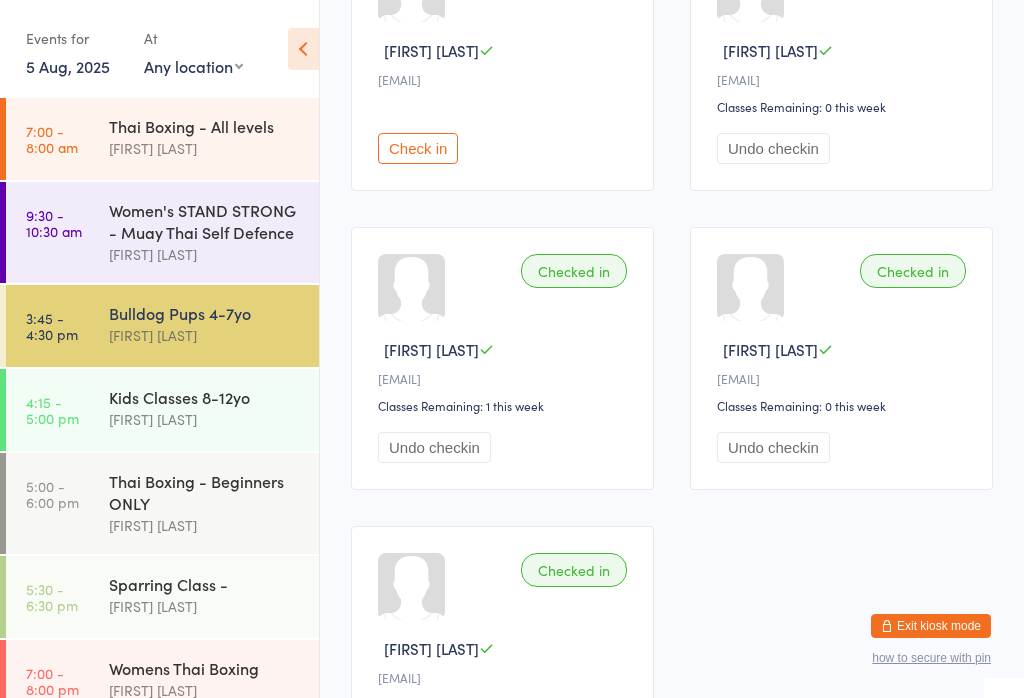 scroll, scrollTop: 414, scrollLeft: 0, axis: vertical 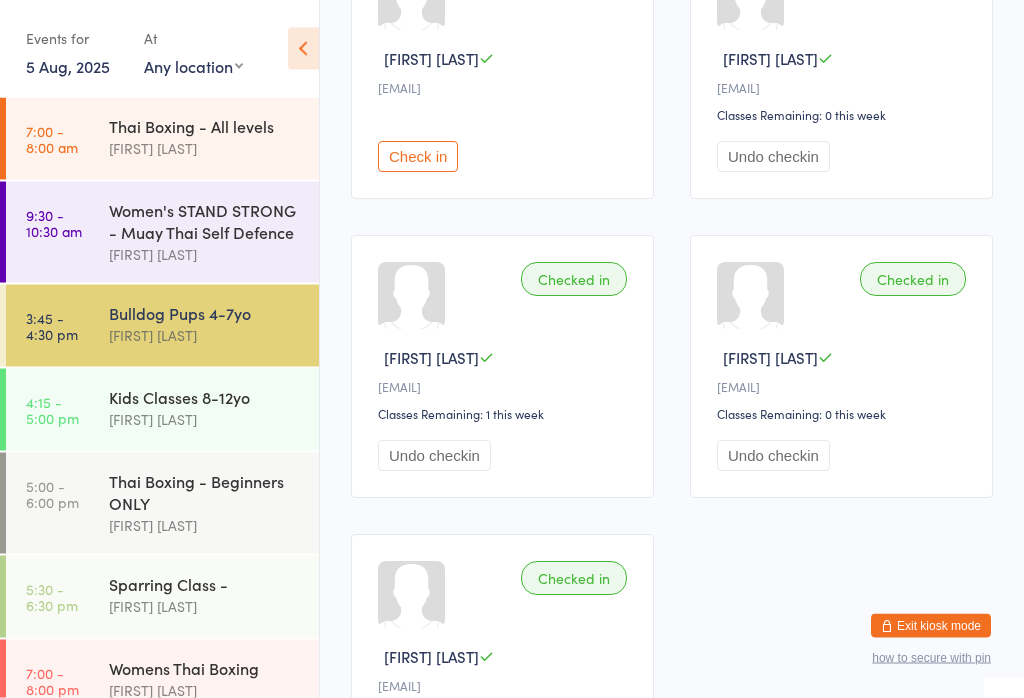 click on "[FIRST] [LAST]" at bounding box center [205, 419] 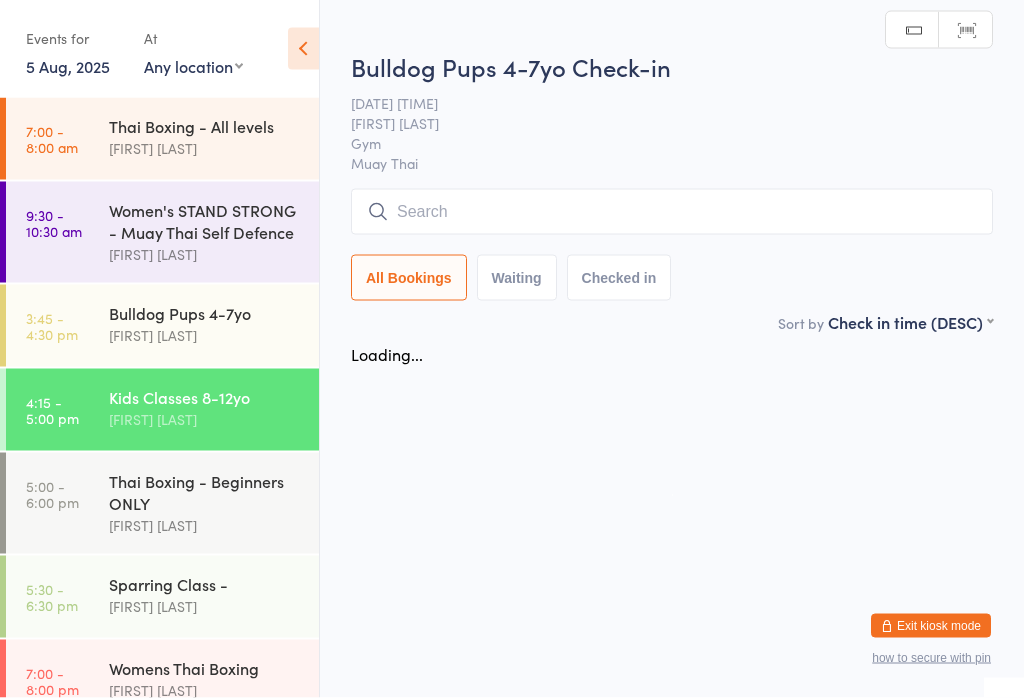 scroll, scrollTop: 0, scrollLeft: 0, axis: both 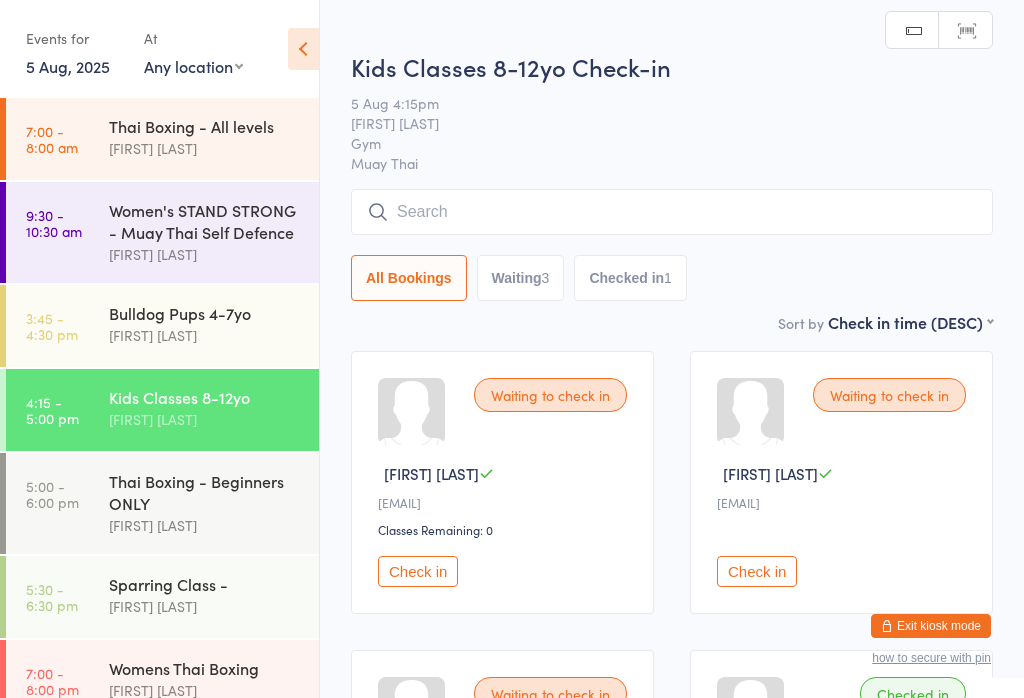 click at bounding box center [672, 212] 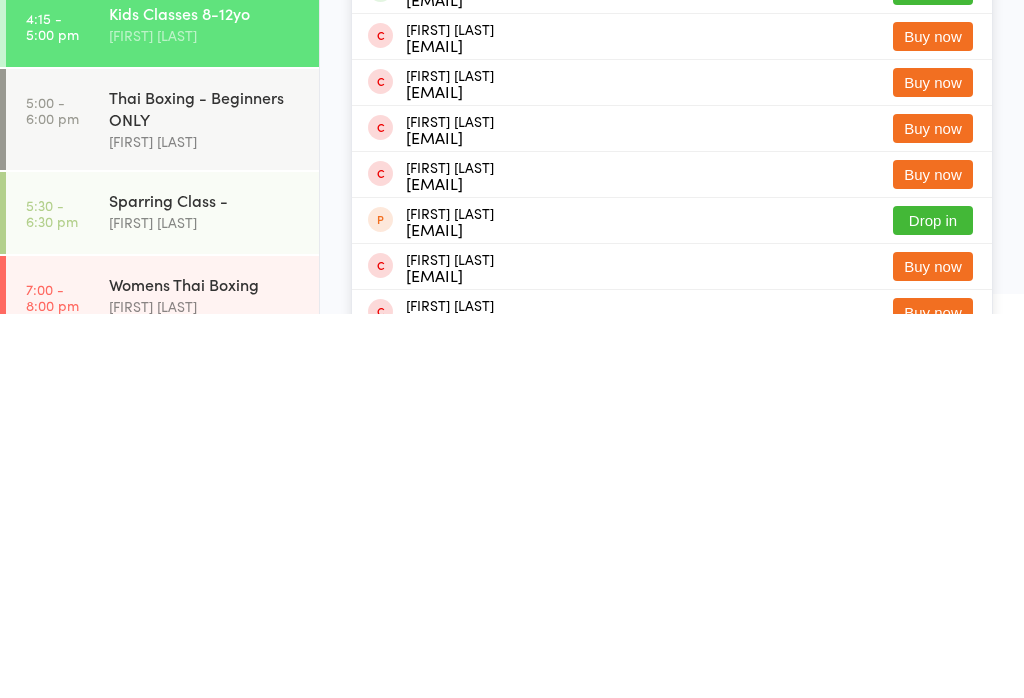 scroll, scrollTop: 0, scrollLeft: 0, axis: both 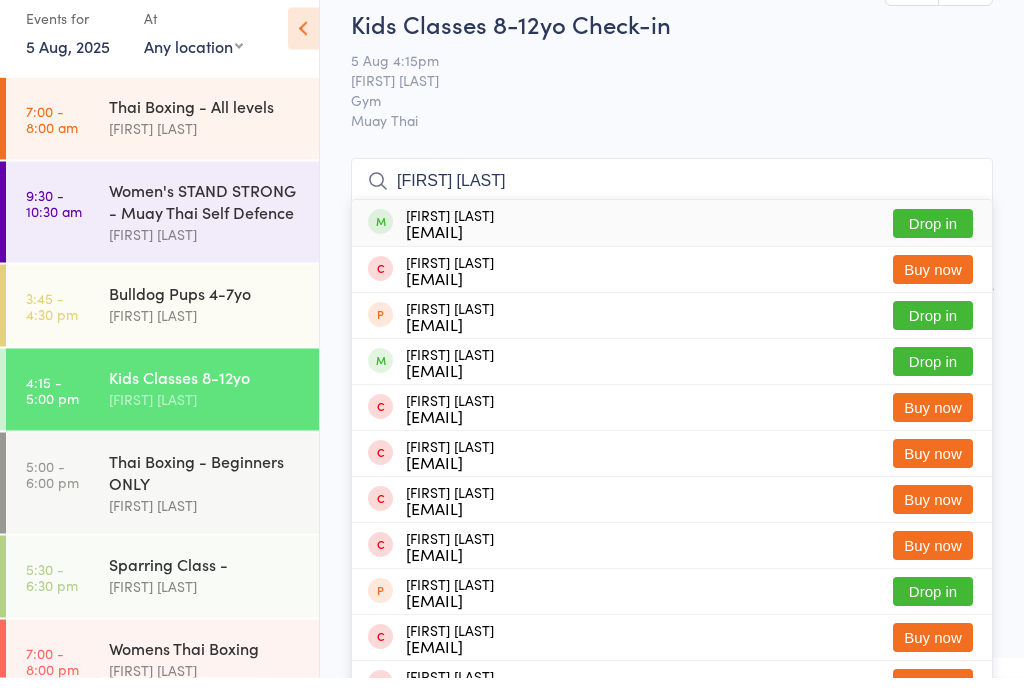 type on "[FIRST] [LAST]" 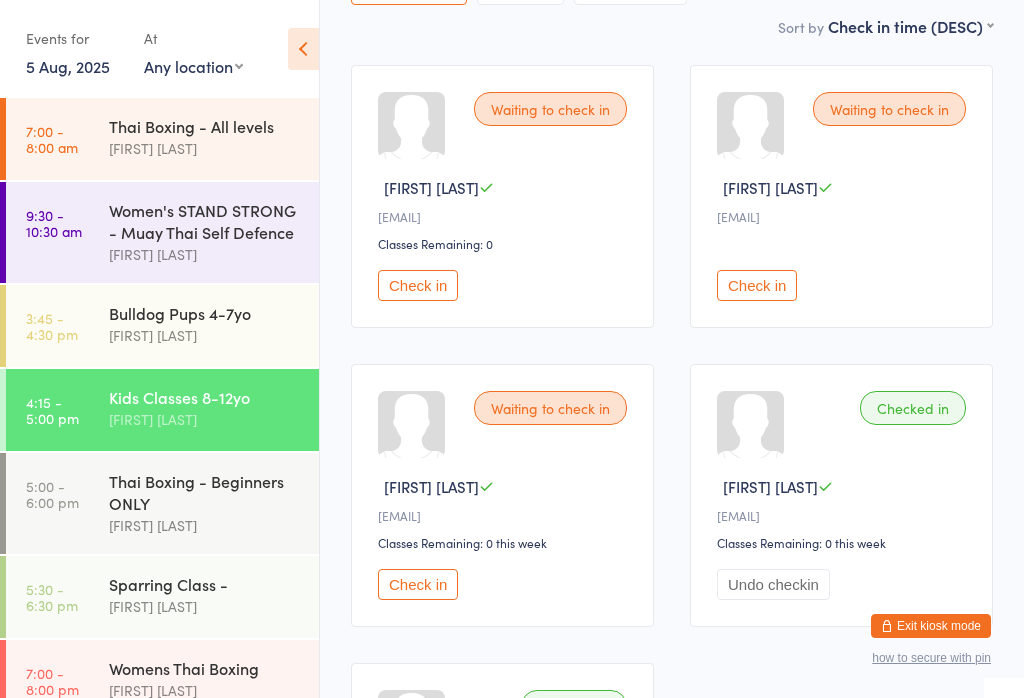 scroll, scrollTop: 285, scrollLeft: 0, axis: vertical 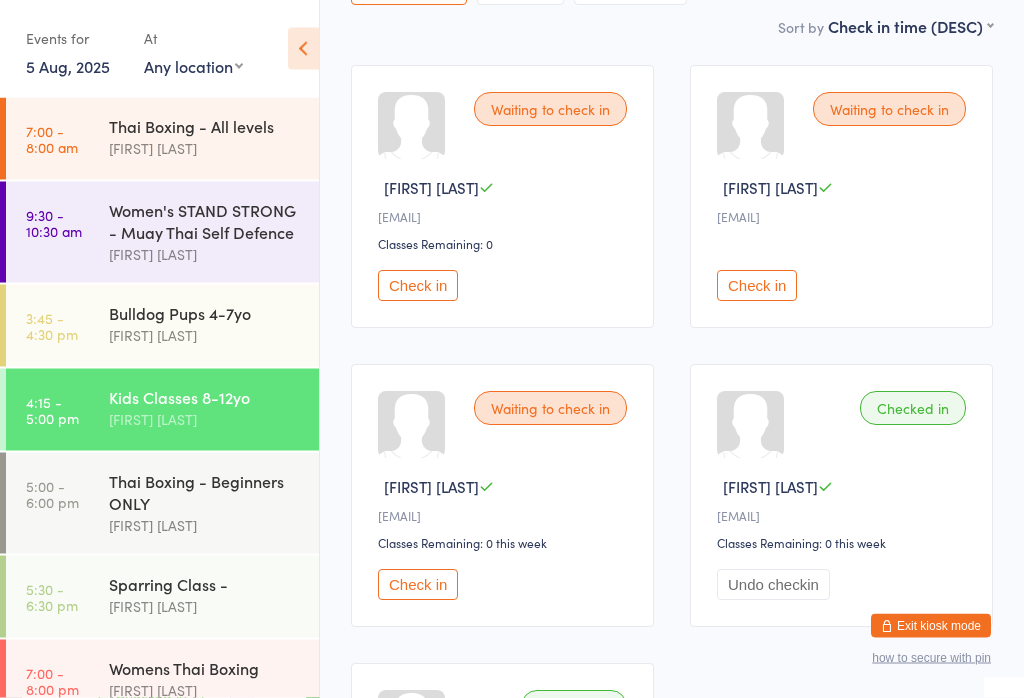 click on "3:45 - 4:30 pm" at bounding box center (52, 326) 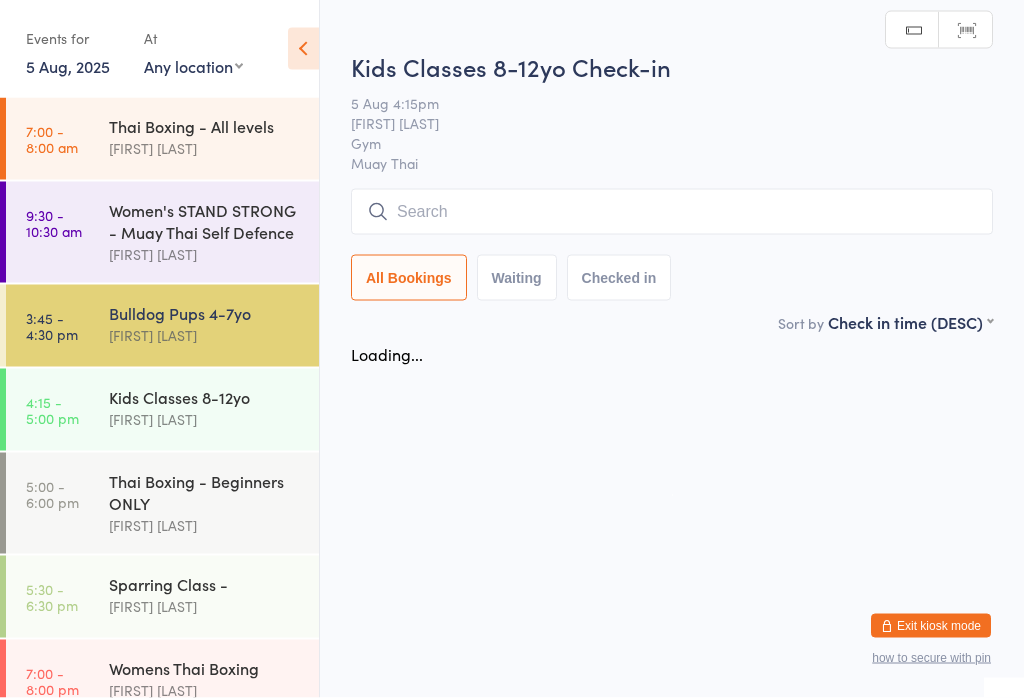 scroll, scrollTop: 0, scrollLeft: 0, axis: both 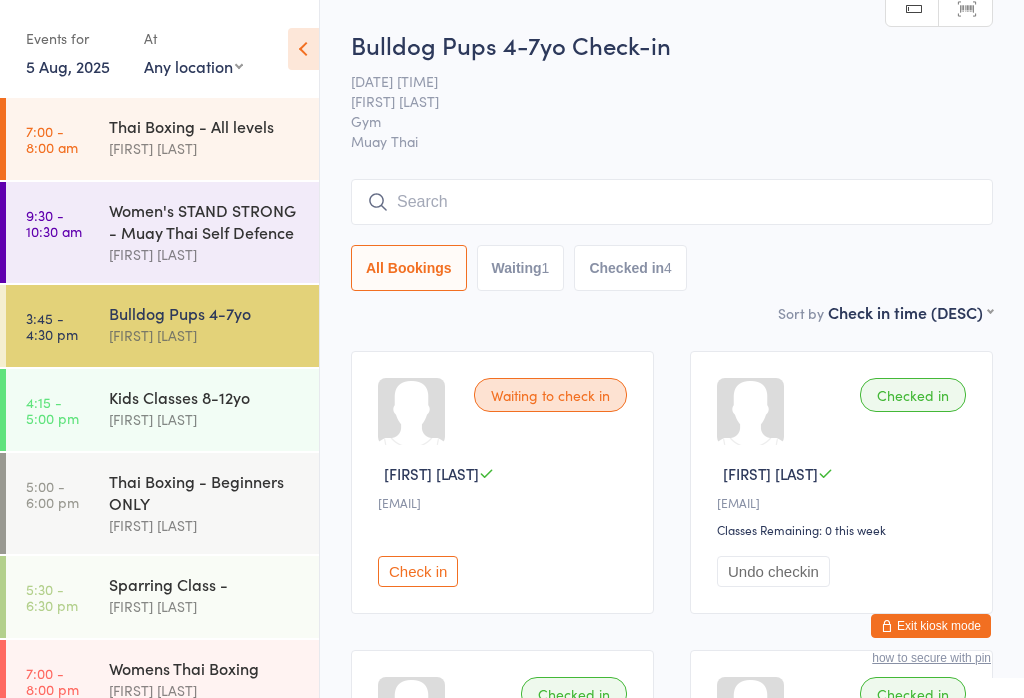 click on "[CATEGORY] [AGE_RANGE] [FIRST] [LAST]" at bounding box center [214, 408] 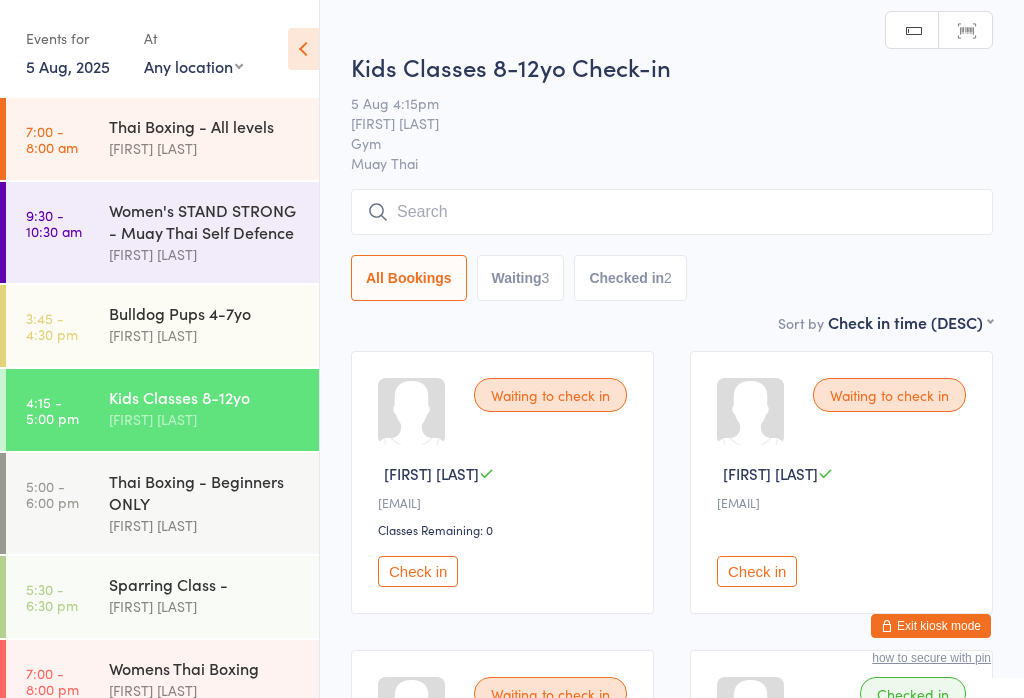 click on "[TIME] [CATEGORY] [AGE_RANGE] [FIRST] [LAST]" at bounding box center (162, 326) 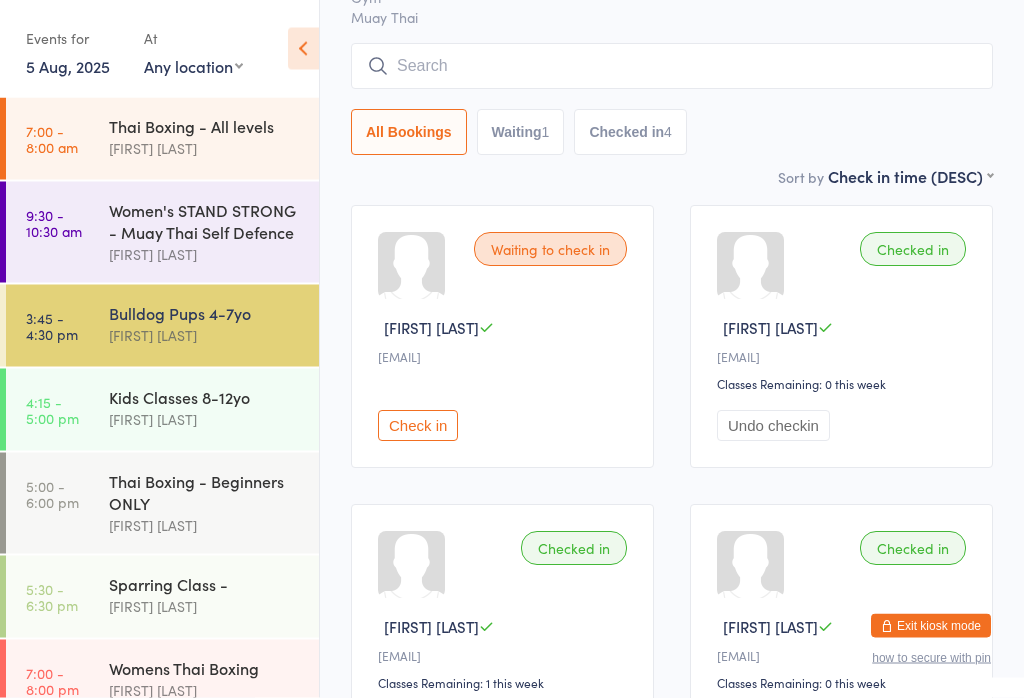 scroll, scrollTop: 144, scrollLeft: 0, axis: vertical 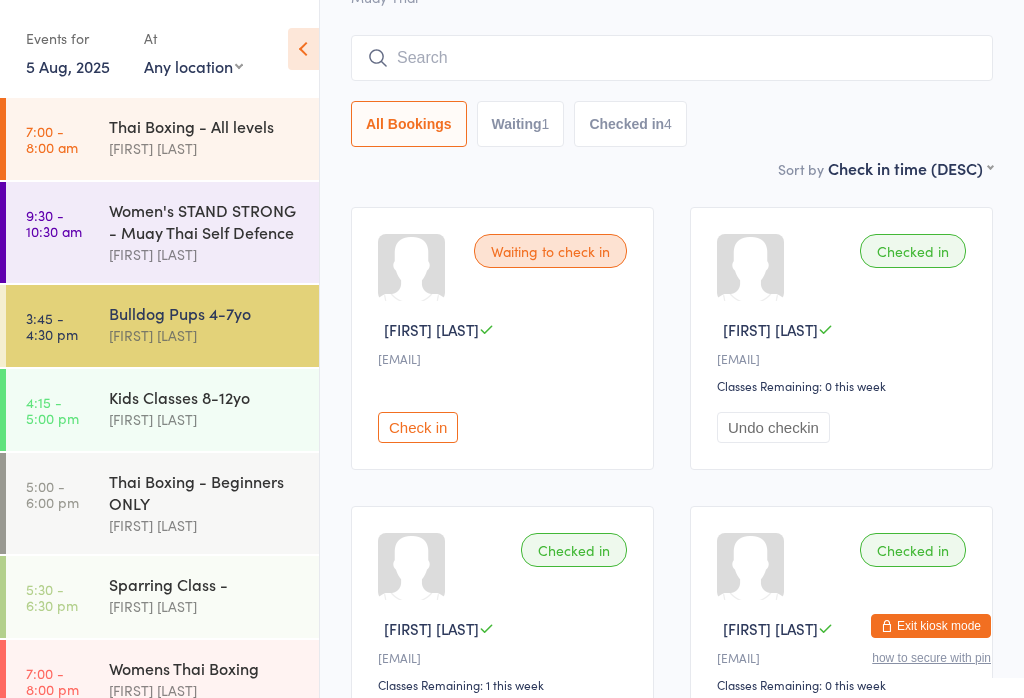 click on "[FIRST] [LAST]" at bounding box center (205, 419) 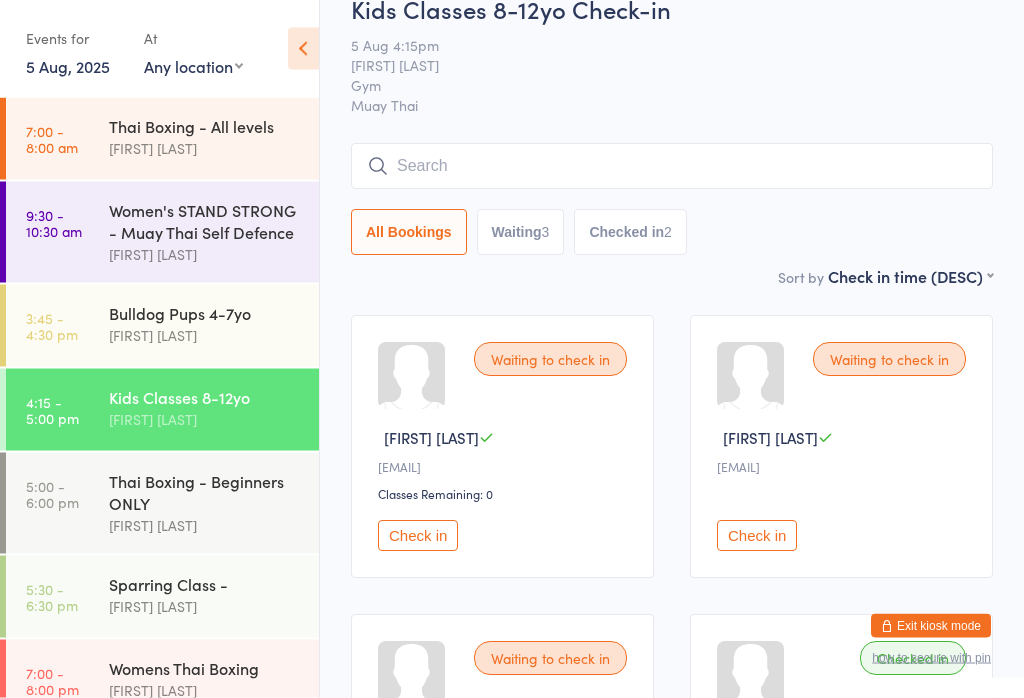 scroll, scrollTop: 0, scrollLeft: 0, axis: both 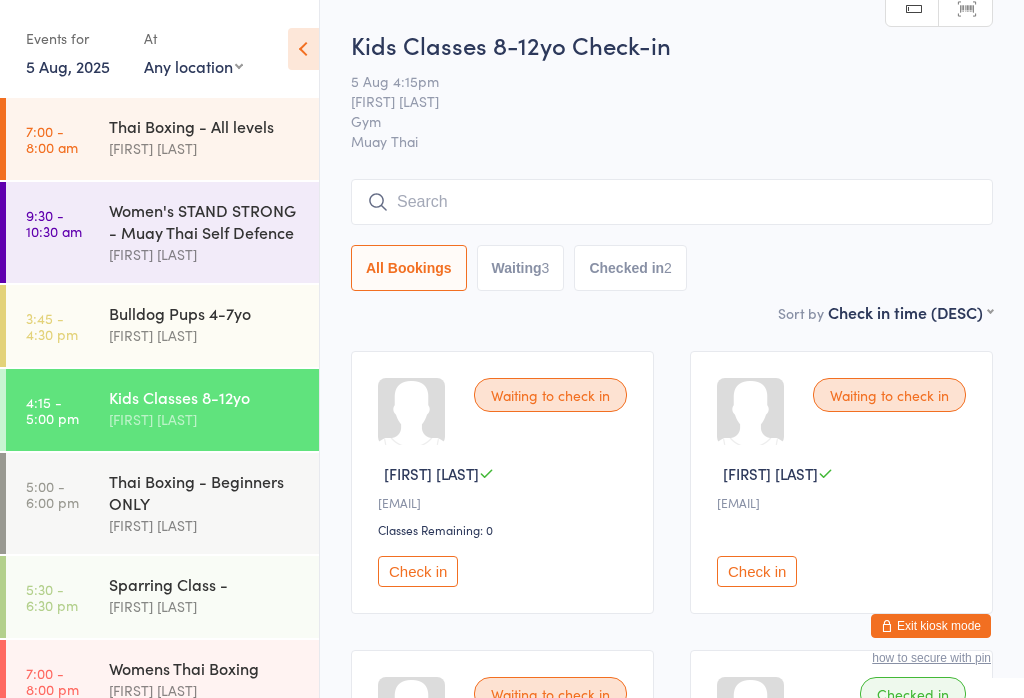 click at bounding box center (672, 202) 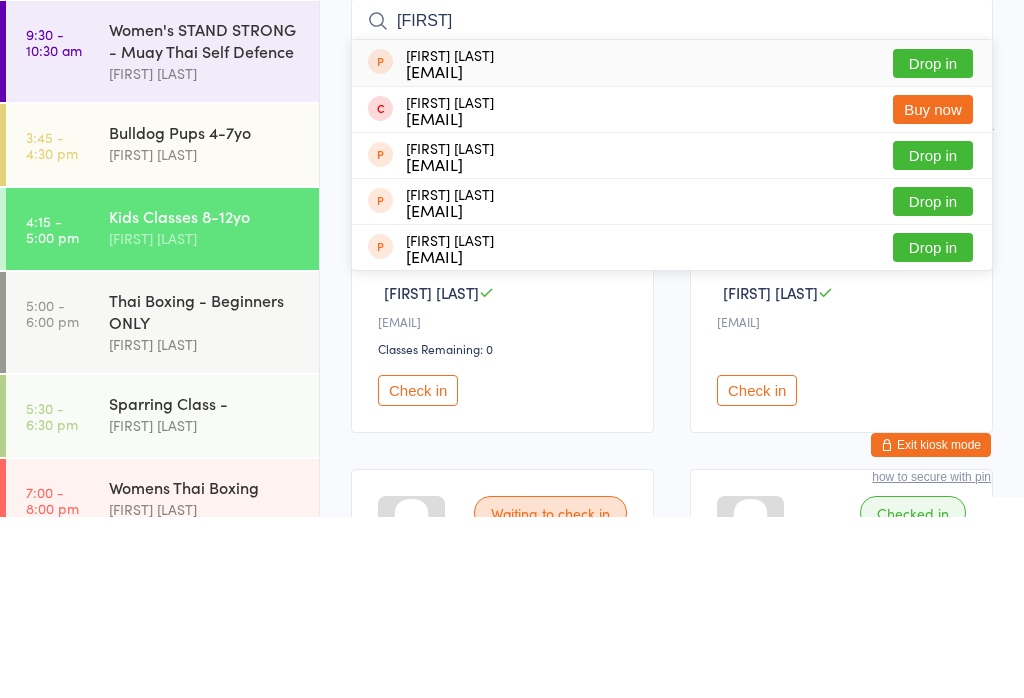 type on "Angus" 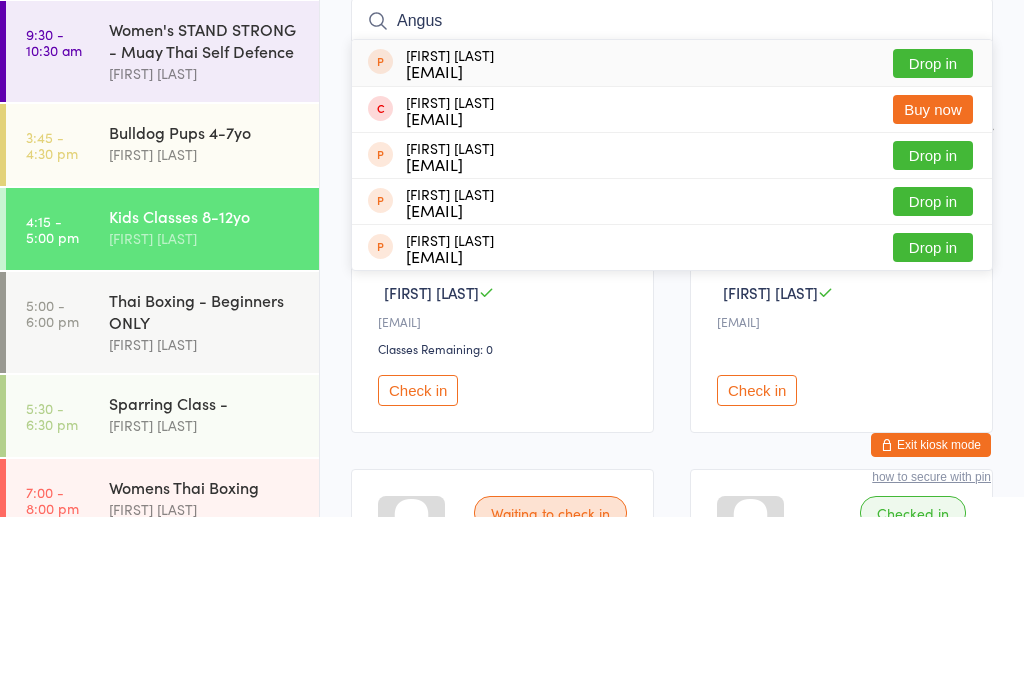 click on "[CATEGORY] [AGE_RANGE] [FIRST] [LAST]" at bounding box center [214, 324] 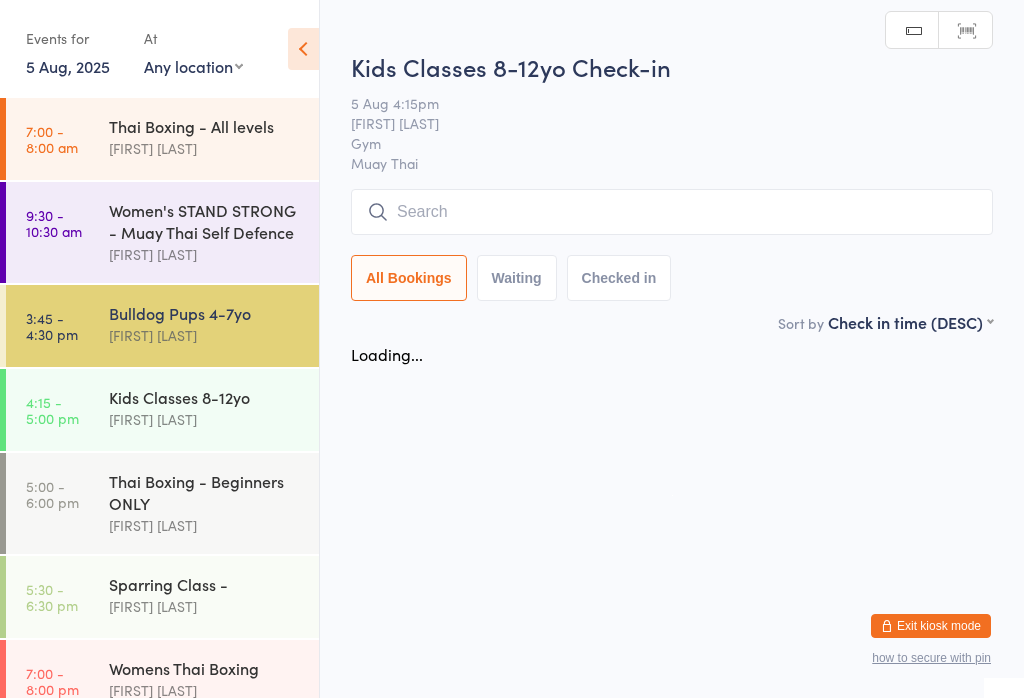 click on "[CATEGORY] [AGE_RANGE] [DATE] [TIME] [FIRST] [LAST] [CATEGORY] [CATEGORY] [CATEGORY] [CATEGORY] [CATEGORY] [CATEGORY] [CATEGORY] [CATEGORY] [CATEGORY] [CATEGORY] [CATEGORY] [CATEGORY] [CATEGORY] [CATEGORY] [CATEGORY] [CATEGORY] [CATEGORY] [CATEGORY] [CATEGORY] [CATEGORY]" at bounding box center (672, 212) 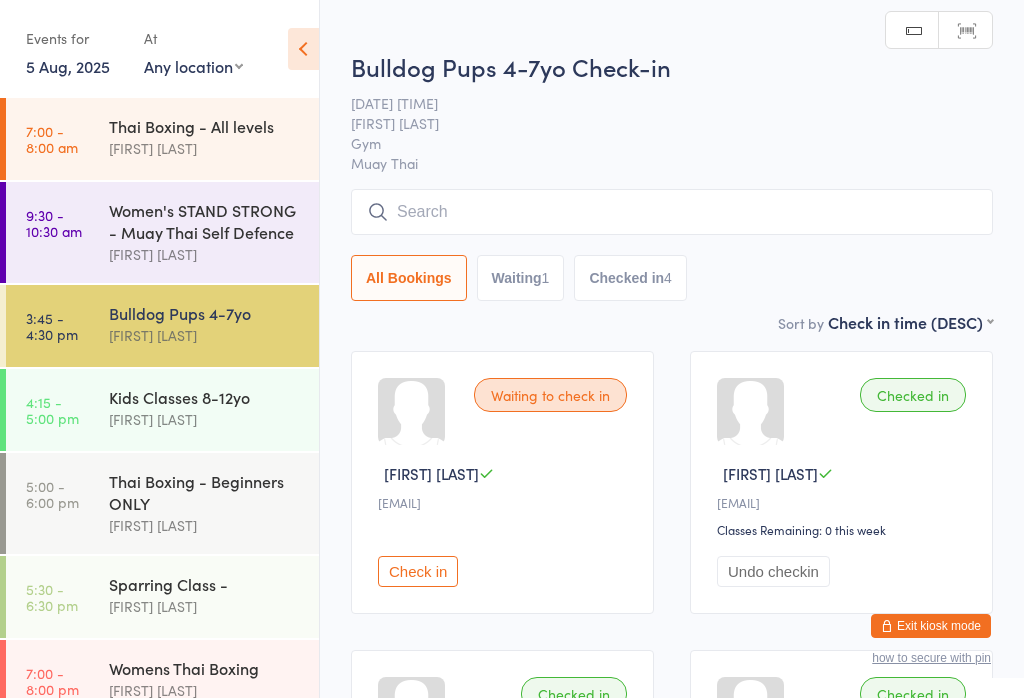 click on "[FIRST] [LAST]" at bounding box center [205, 419] 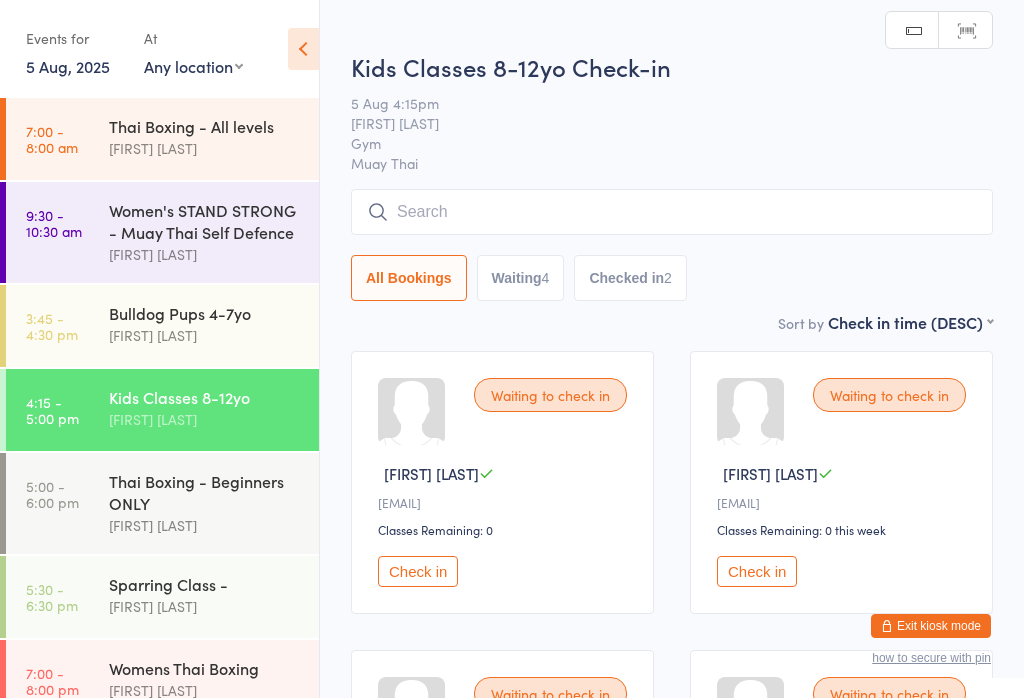 click at bounding box center [672, 212] 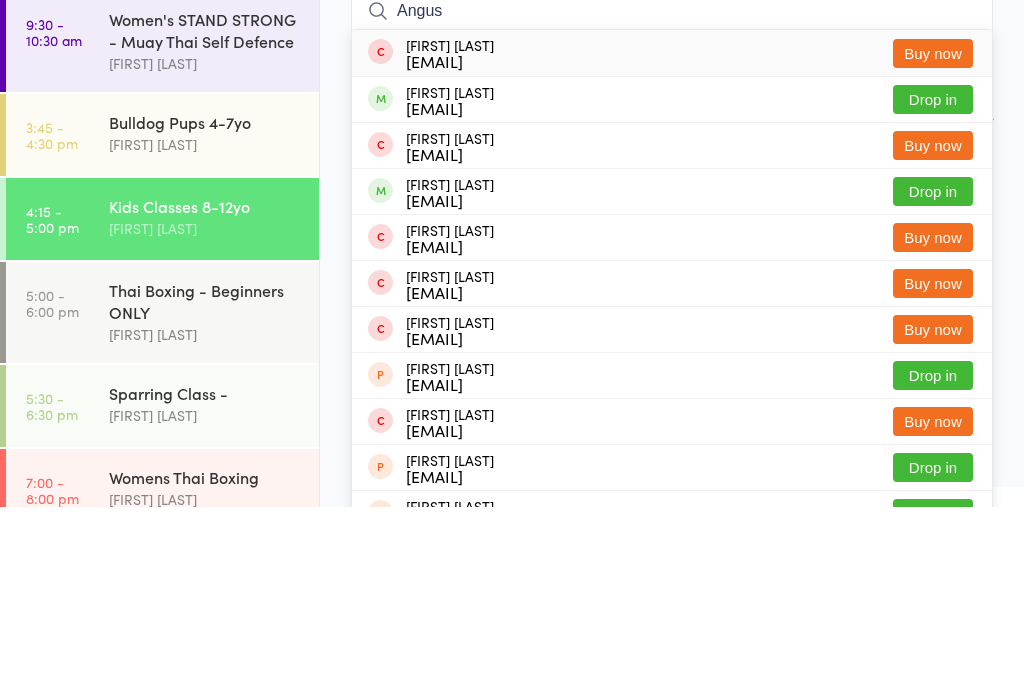 type on "Angus" 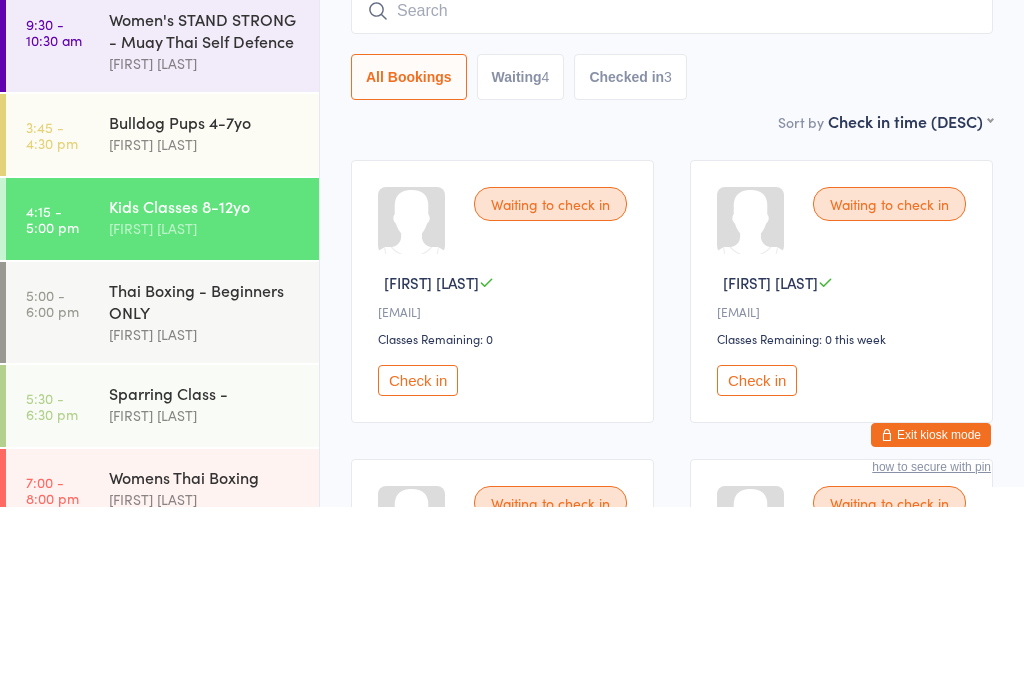 click on "[CATEGORY] [CATEGORY] [NUMBER] [CATEGORY] [NUMBER]" at bounding box center (672, 268) 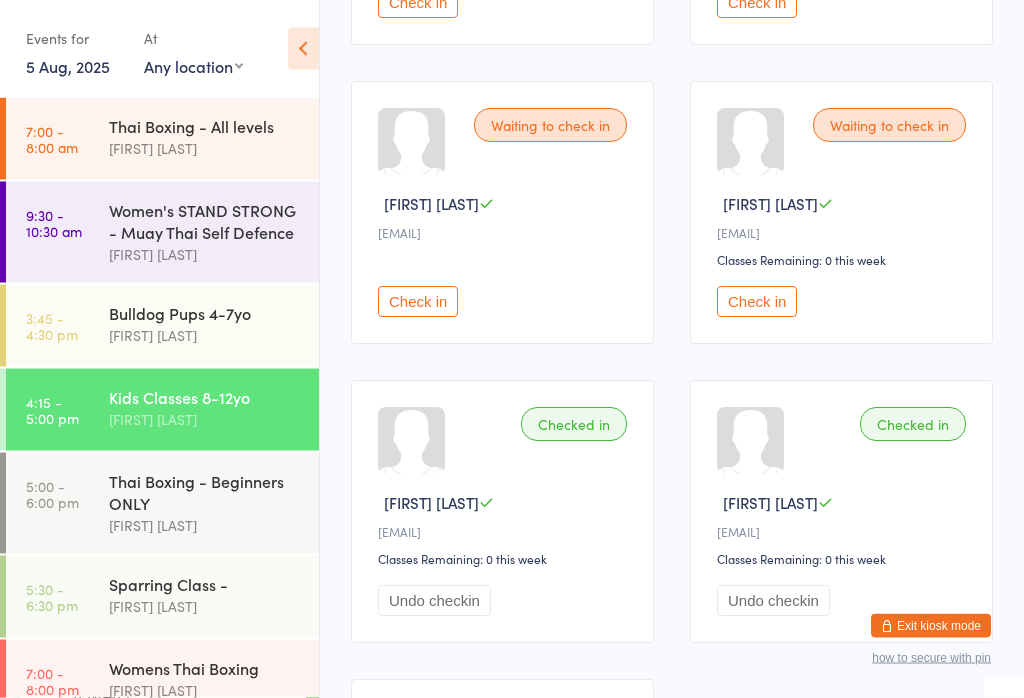 scroll, scrollTop: 568, scrollLeft: 0, axis: vertical 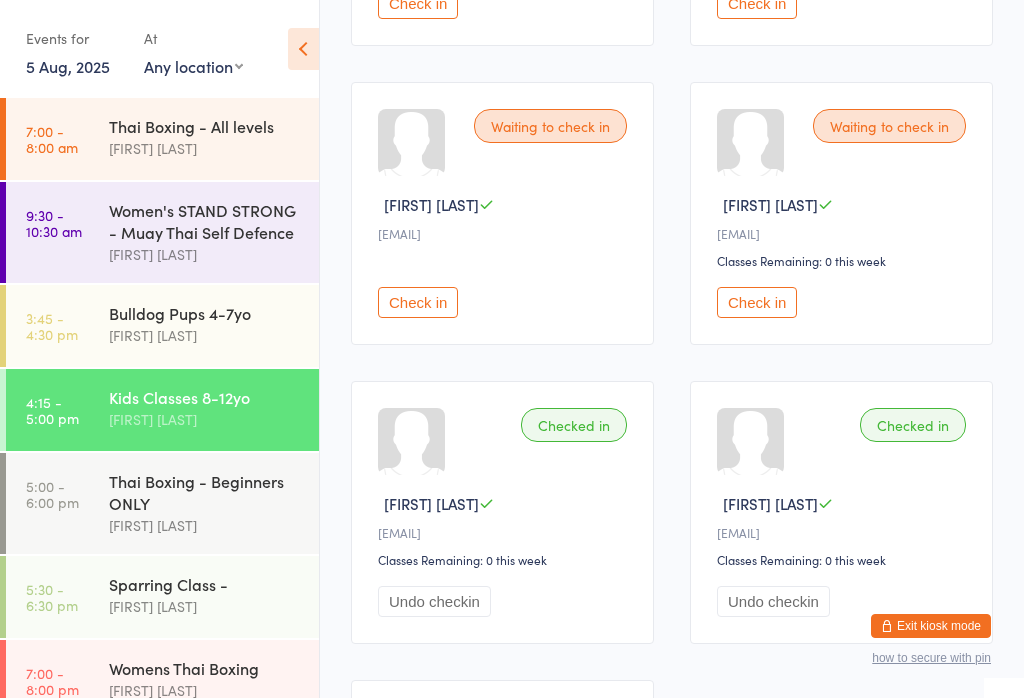 click on "Undo checkin" at bounding box center (434, 601) 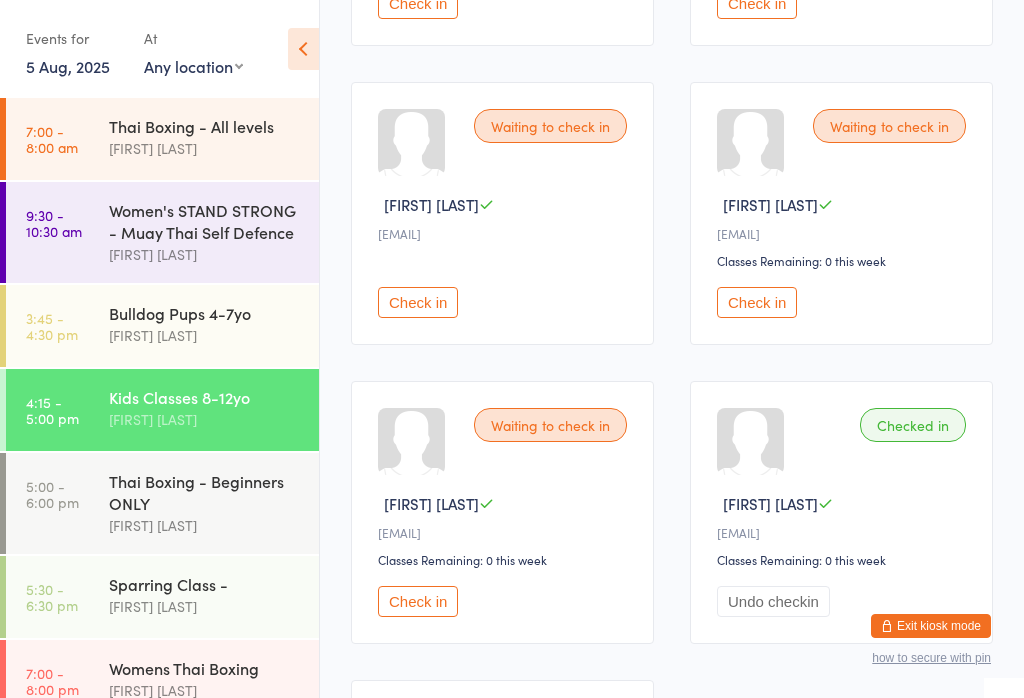 click on "Check in" at bounding box center (418, 601) 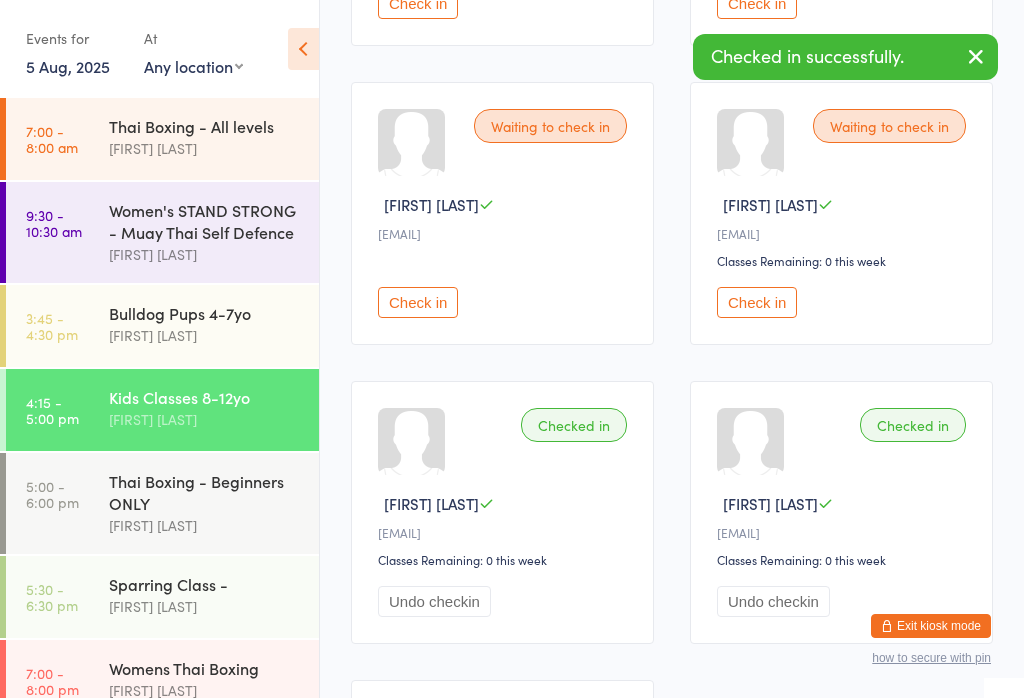 click on "Undo checkin" at bounding box center [434, 601] 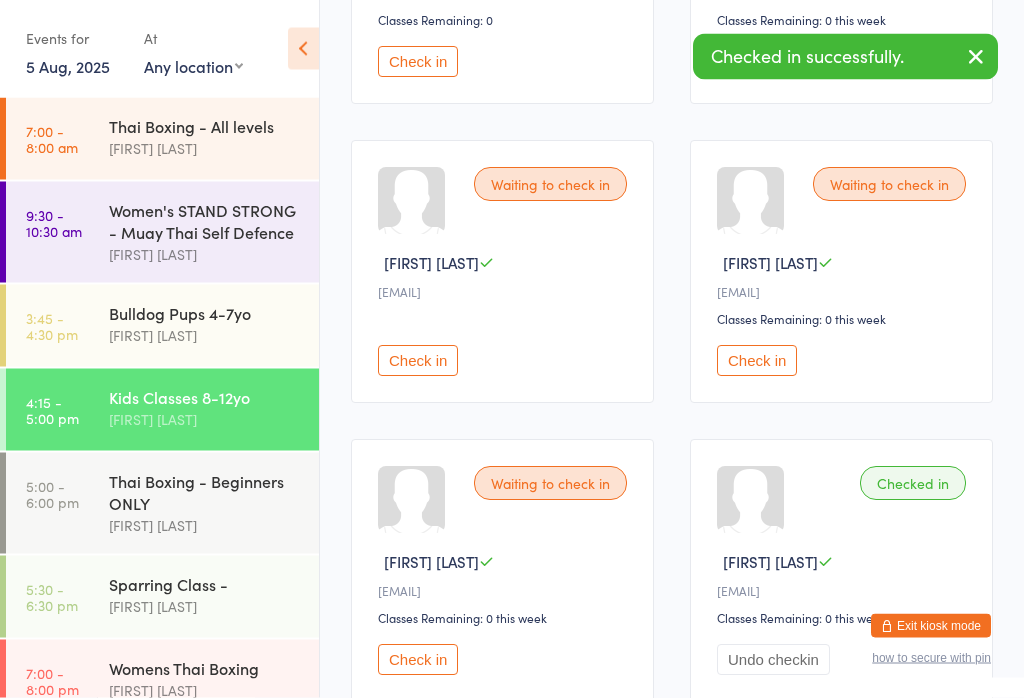 scroll, scrollTop: 510, scrollLeft: 0, axis: vertical 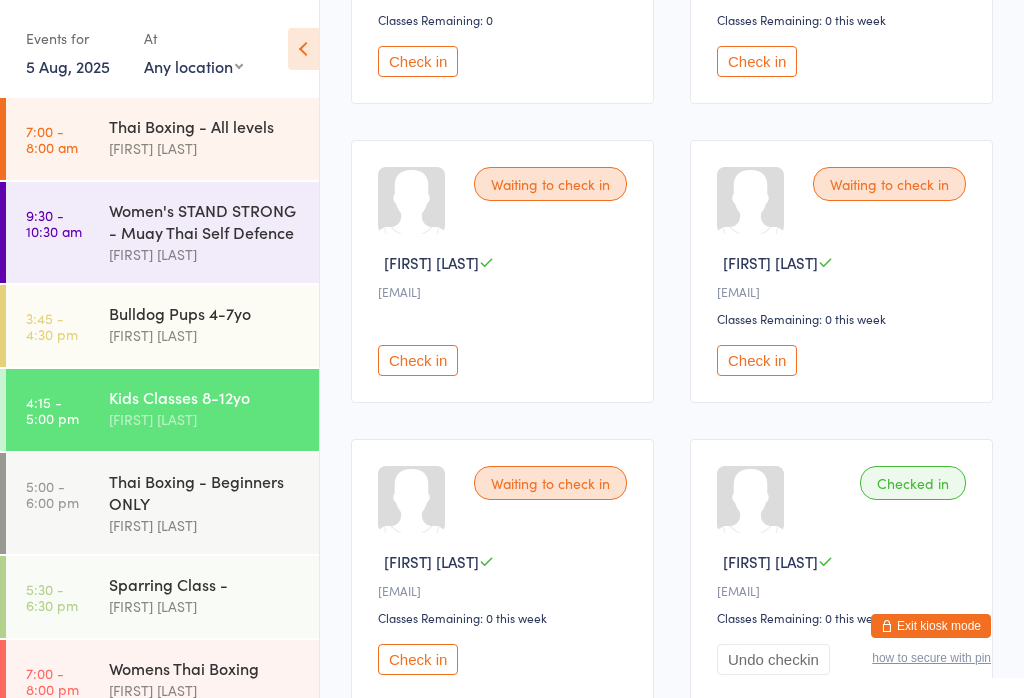 click on "Check in" at bounding box center [757, 360] 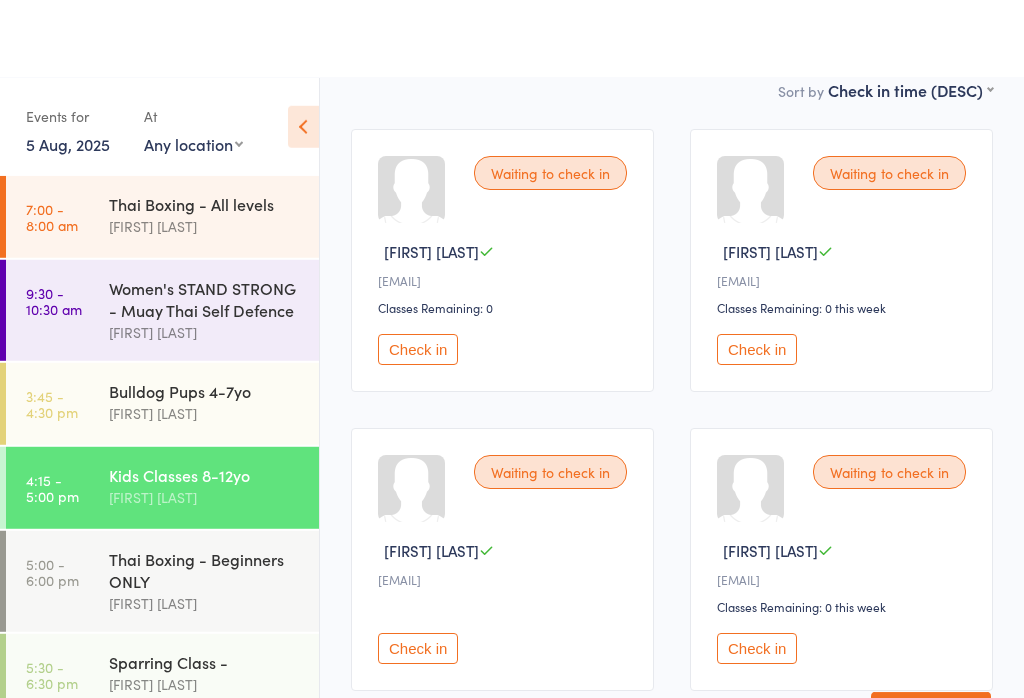 scroll, scrollTop: 0, scrollLeft: 0, axis: both 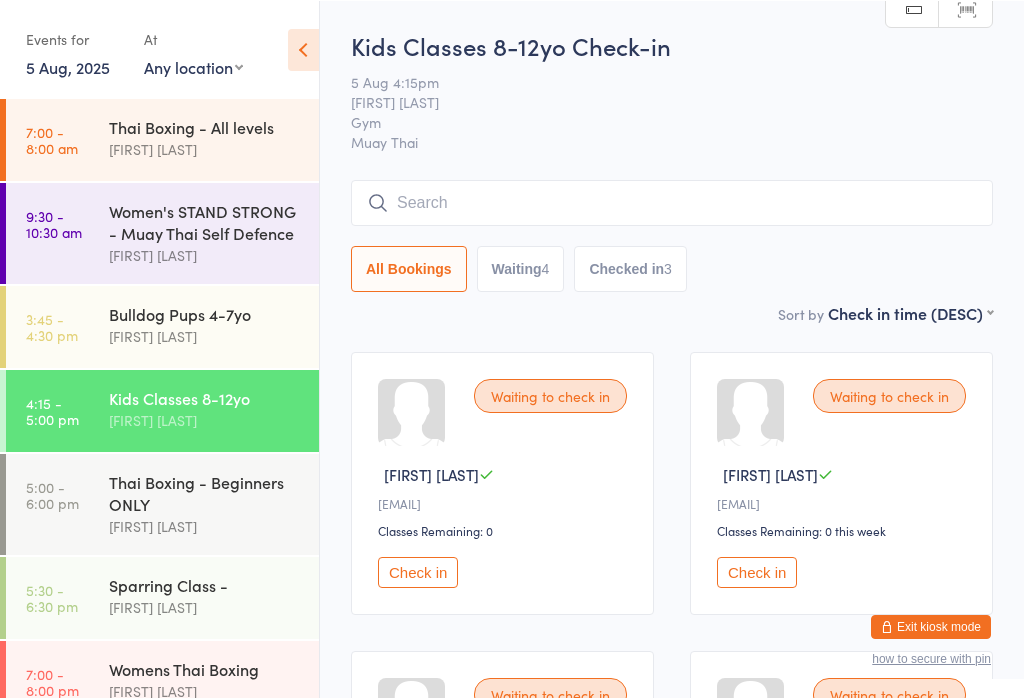 click on "Check in" at bounding box center (418, 571) 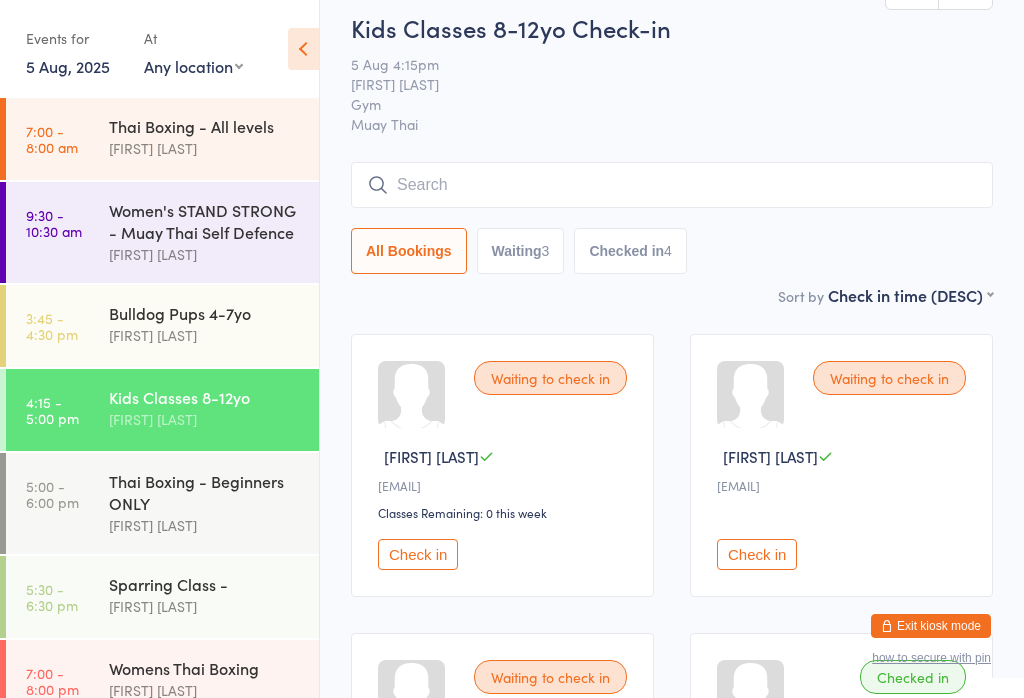scroll, scrollTop: 0, scrollLeft: 0, axis: both 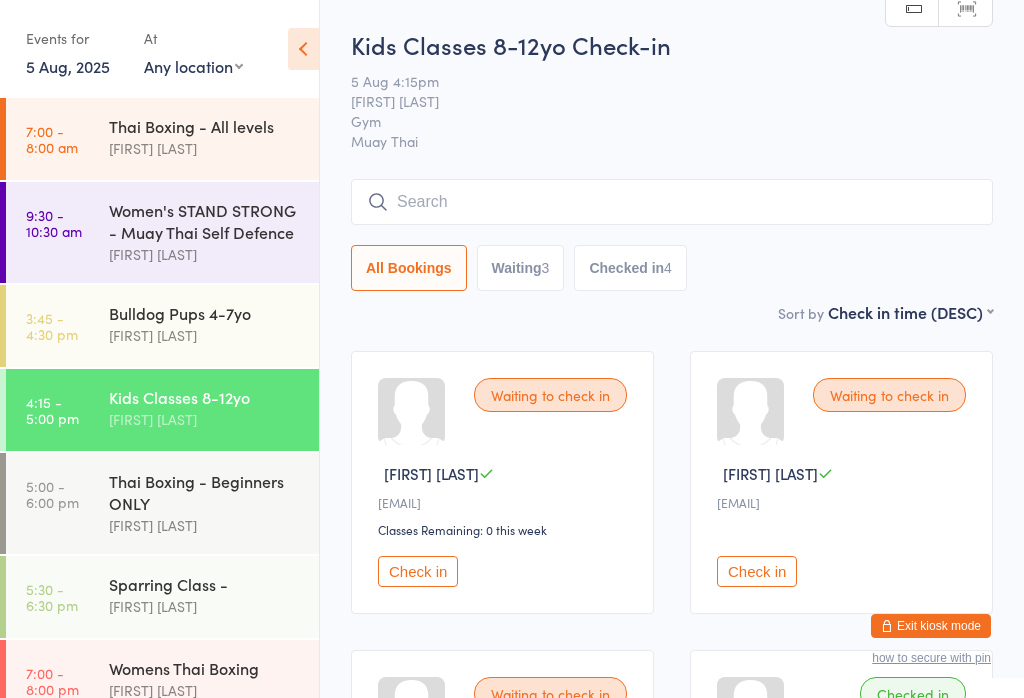click at bounding box center (672, 202) 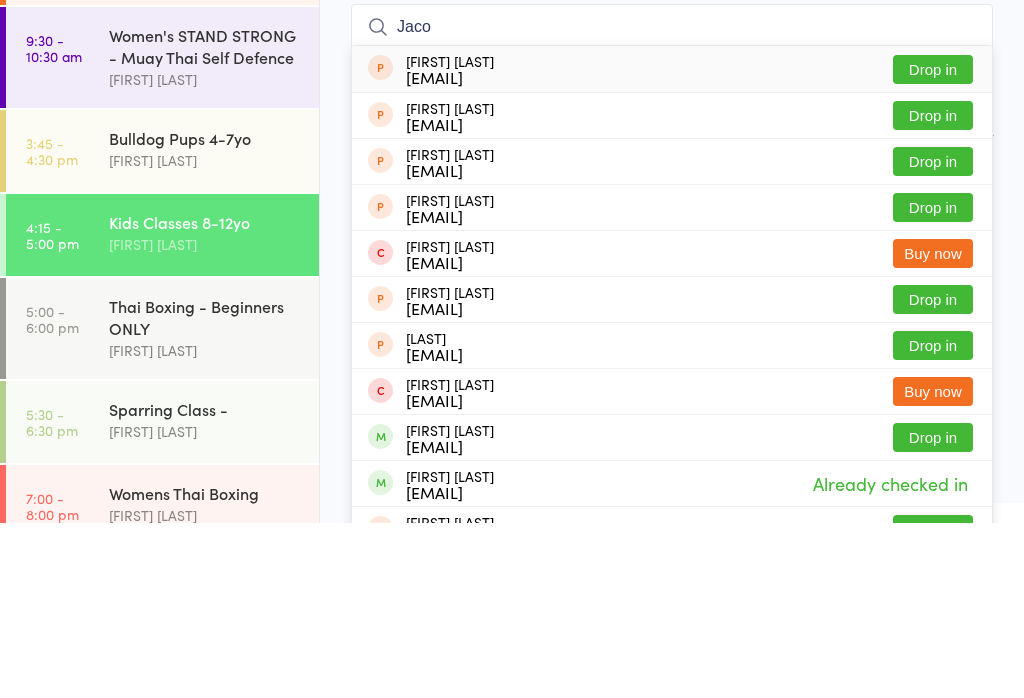type on "Jacob" 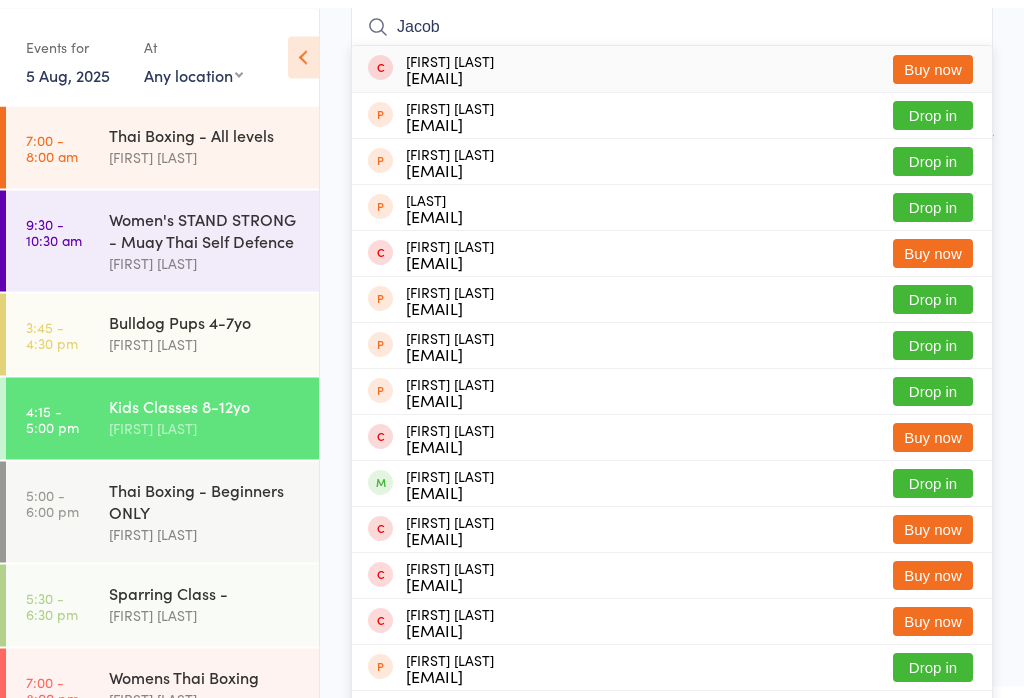 scroll, scrollTop: 185, scrollLeft: 0, axis: vertical 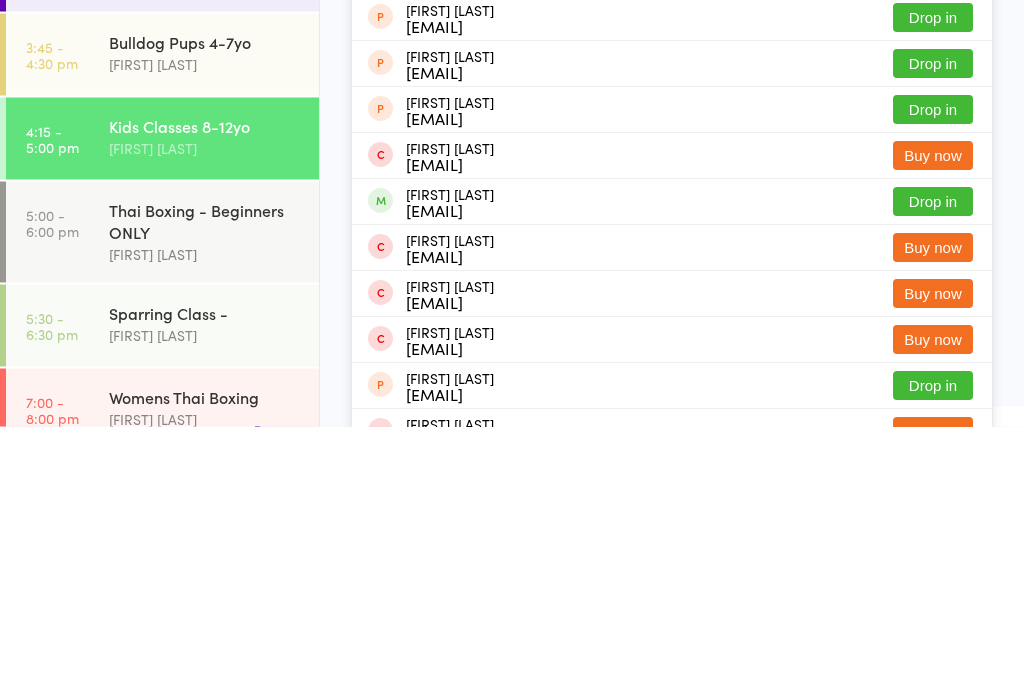 click on "4:15 - 5:00 pm" at bounding box center (52, 410) 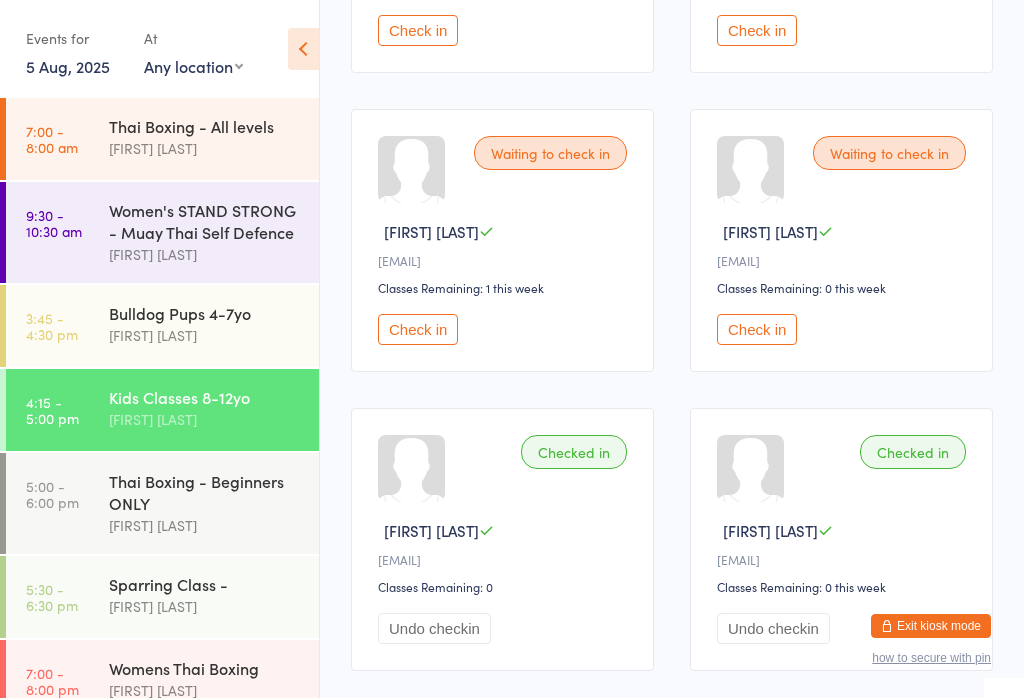 scroll, scrollTop: 540, scrollLeft: 0, axis: vertical 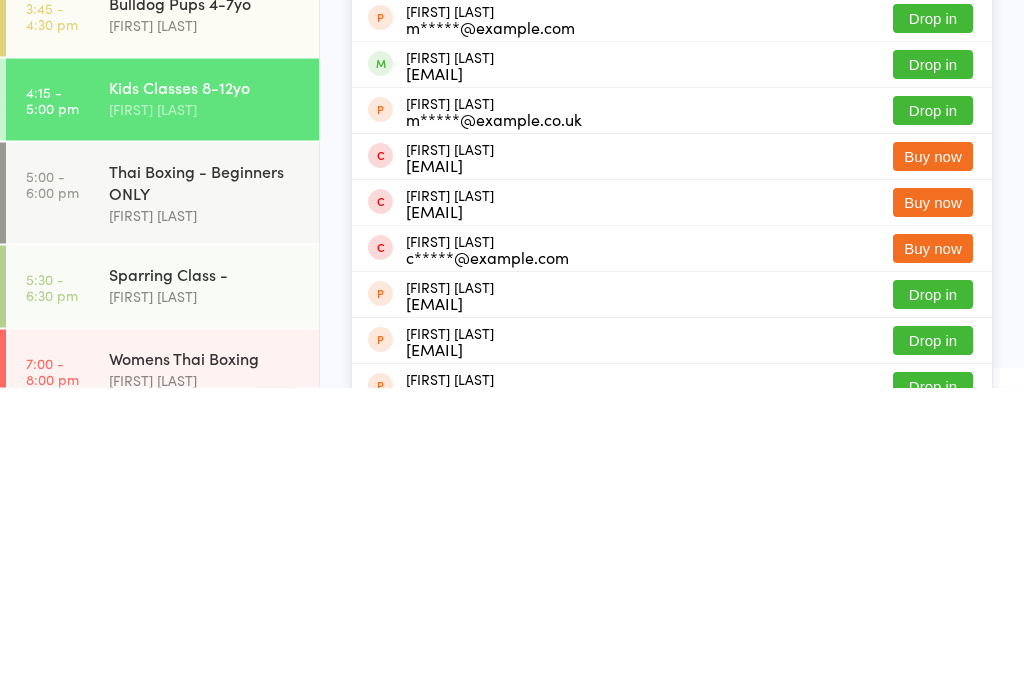 type on "max" 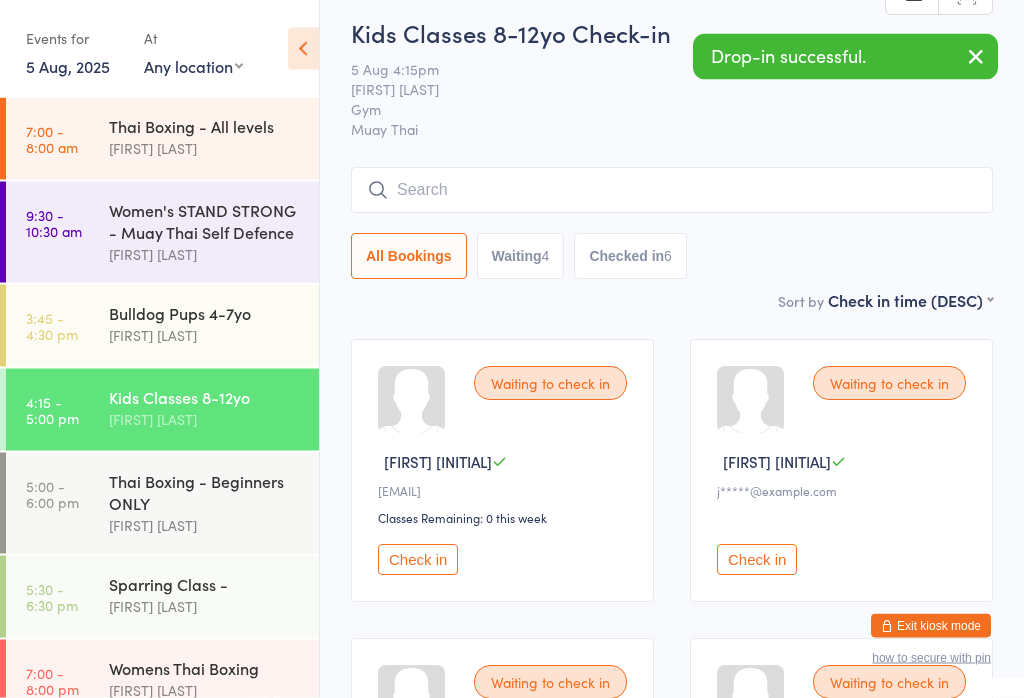 scroll, scrollTop: 0, scrollLeft: 0, axis: both 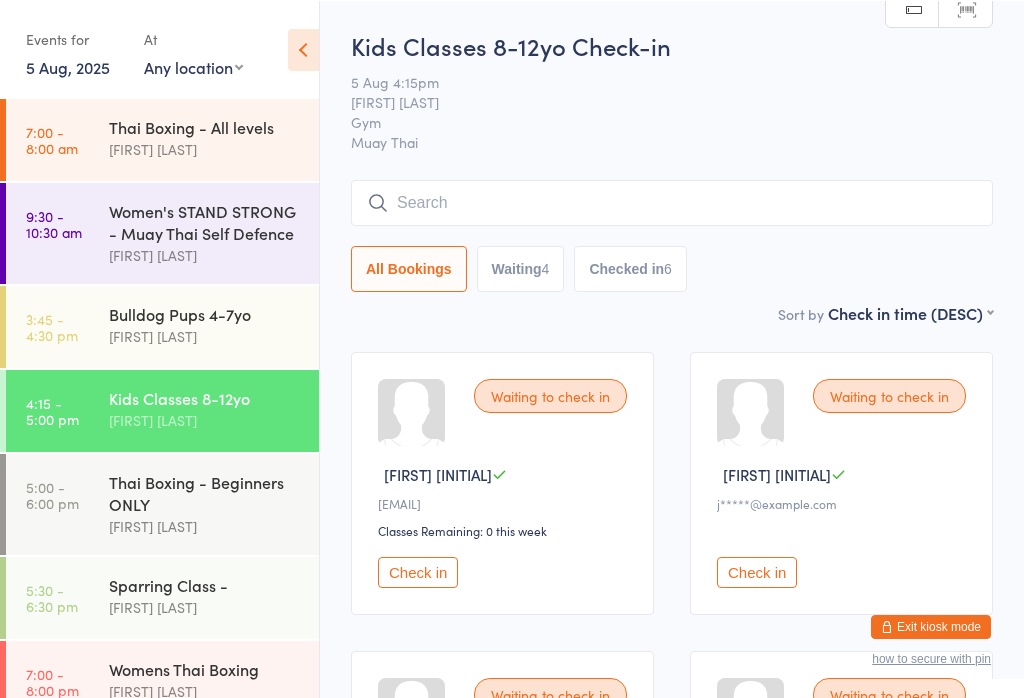 click at bounding box center [672, 202] 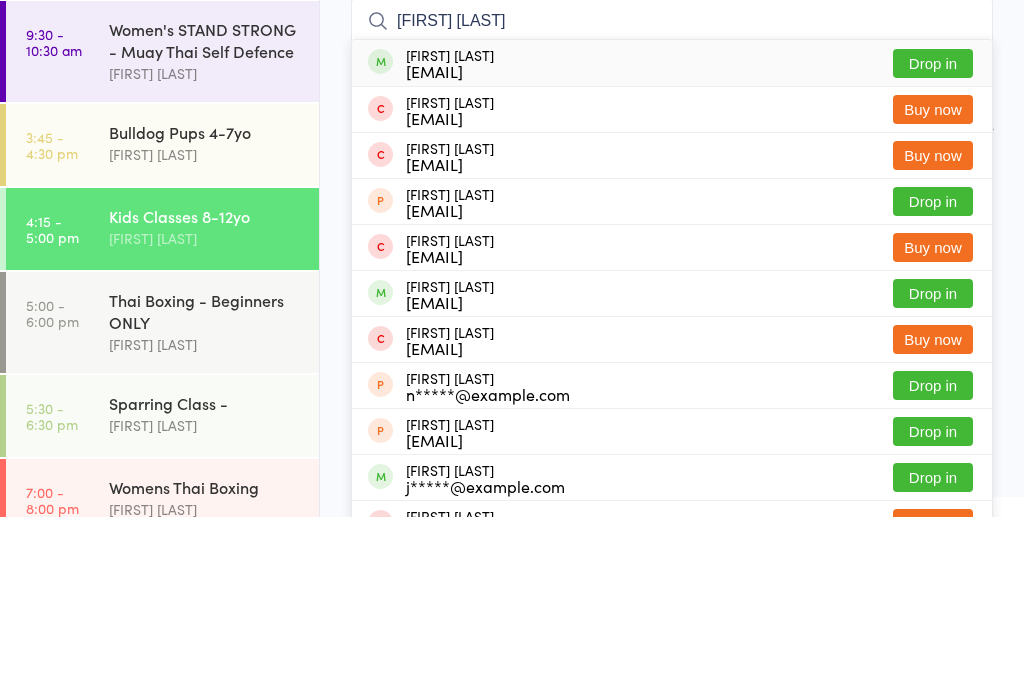 type on "Noah camara" 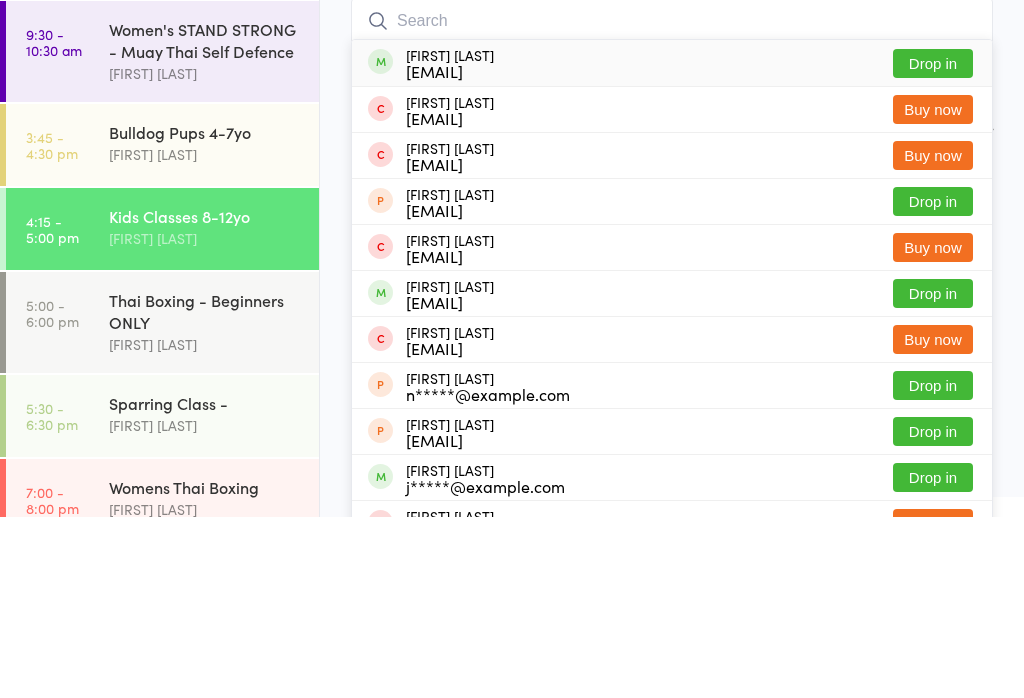 scroll, scrollTop: 181, scrollLeft: 0, axis: vertical 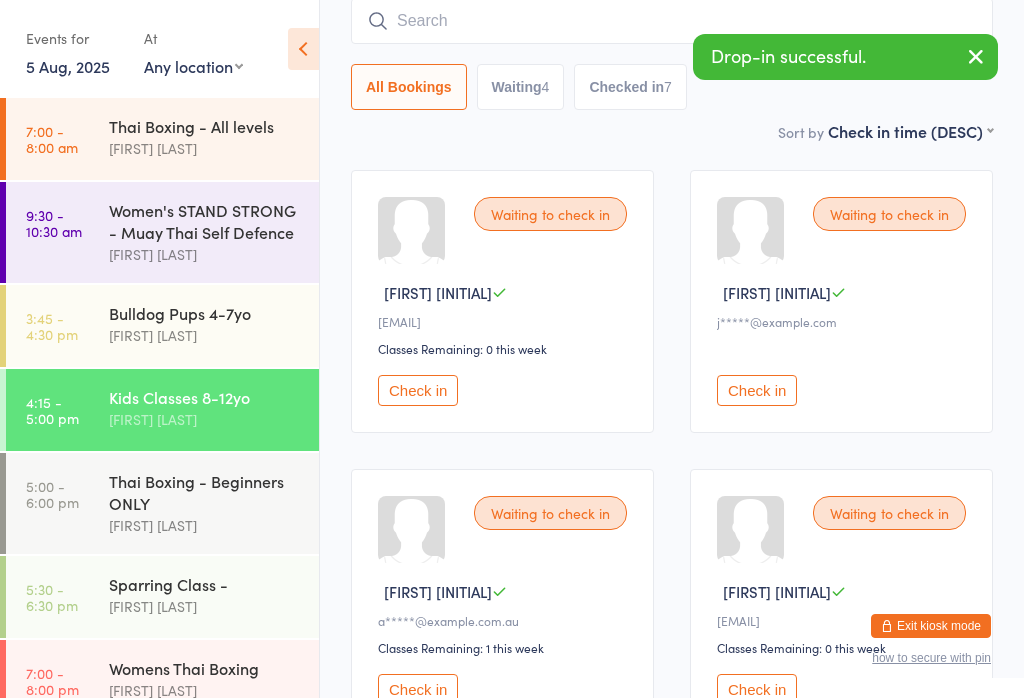 click at bounding box center [672, 21] 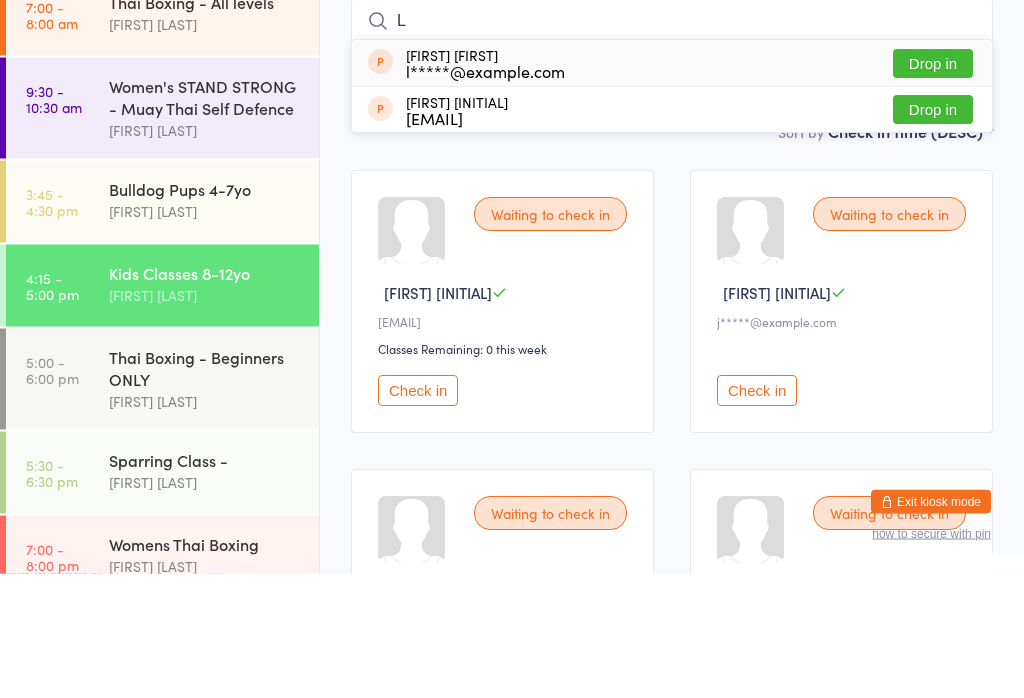 scroll, scrollTop: 42, scrollLeft: 0, axis: vertical 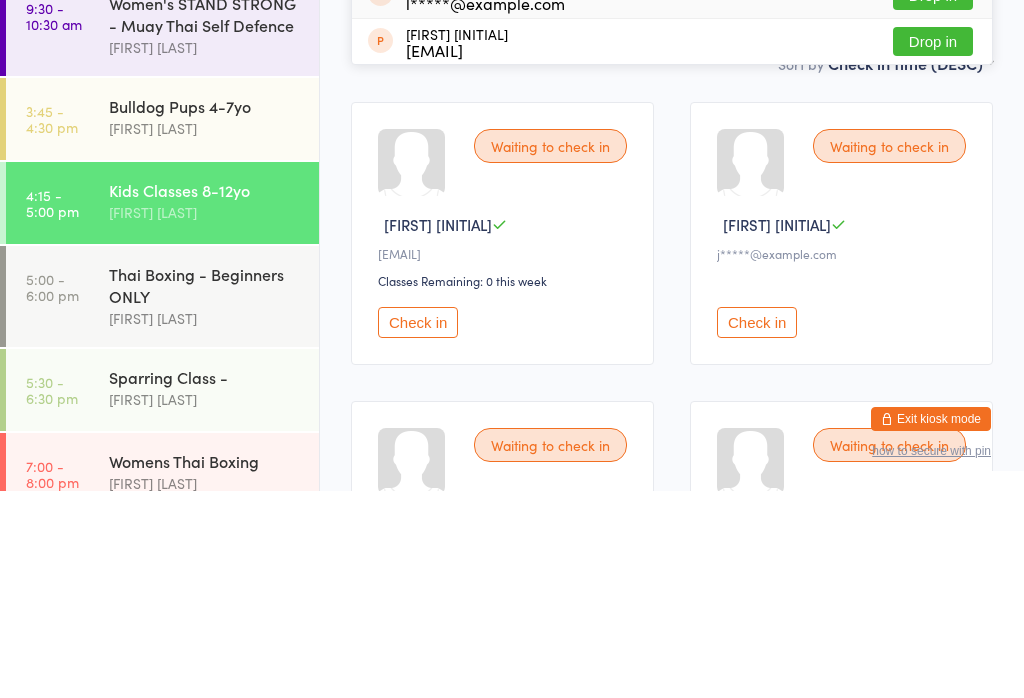 click on "Kids Classes 8-12yo" at bounding box center (205, 397) 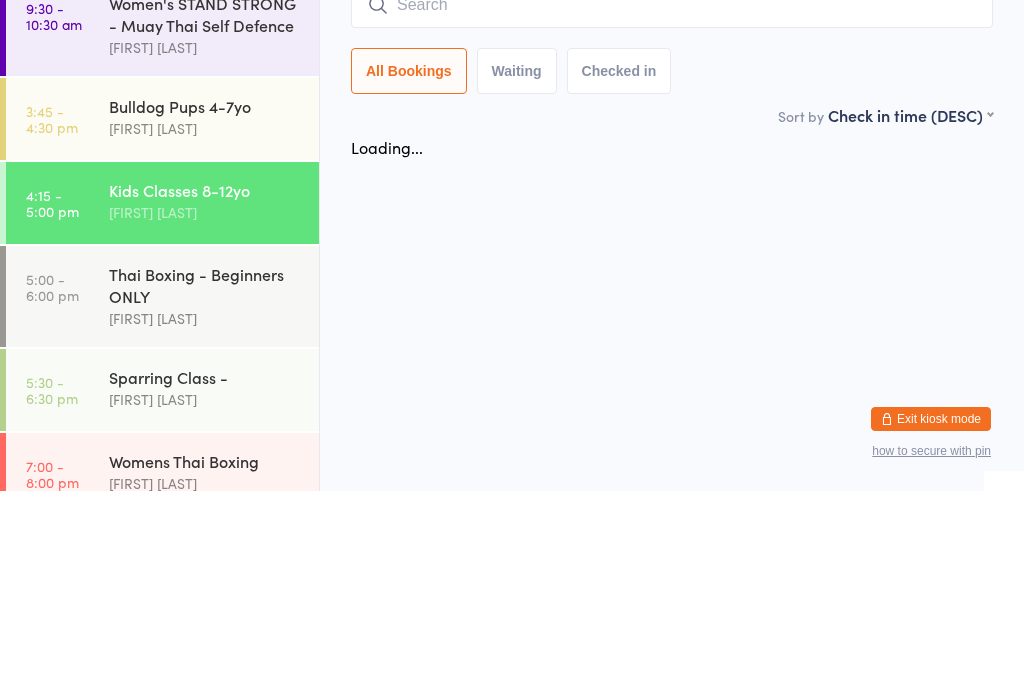 scroll, scrollTop: 0, scrollLeft: 0, axis: both 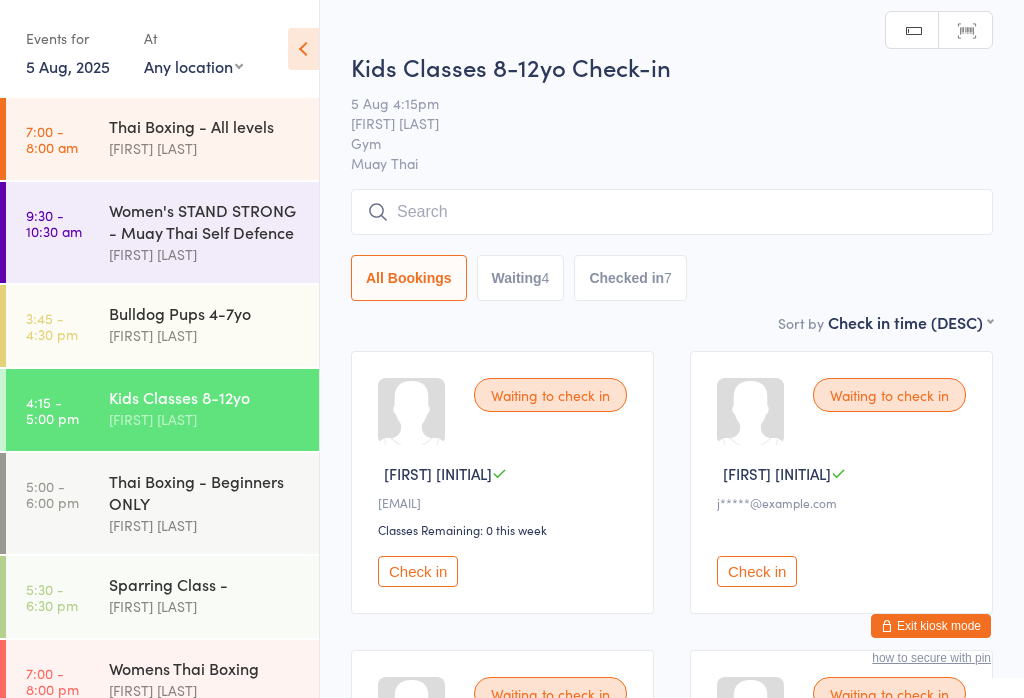 click at bounding box center [672, 212] 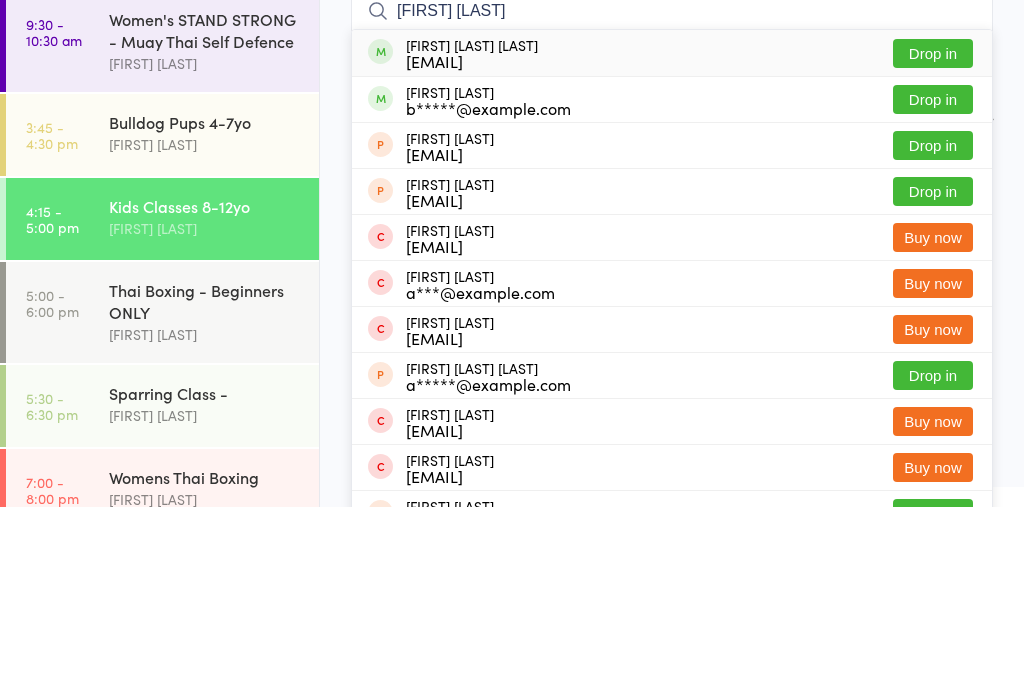 type on "Luca barbieri" 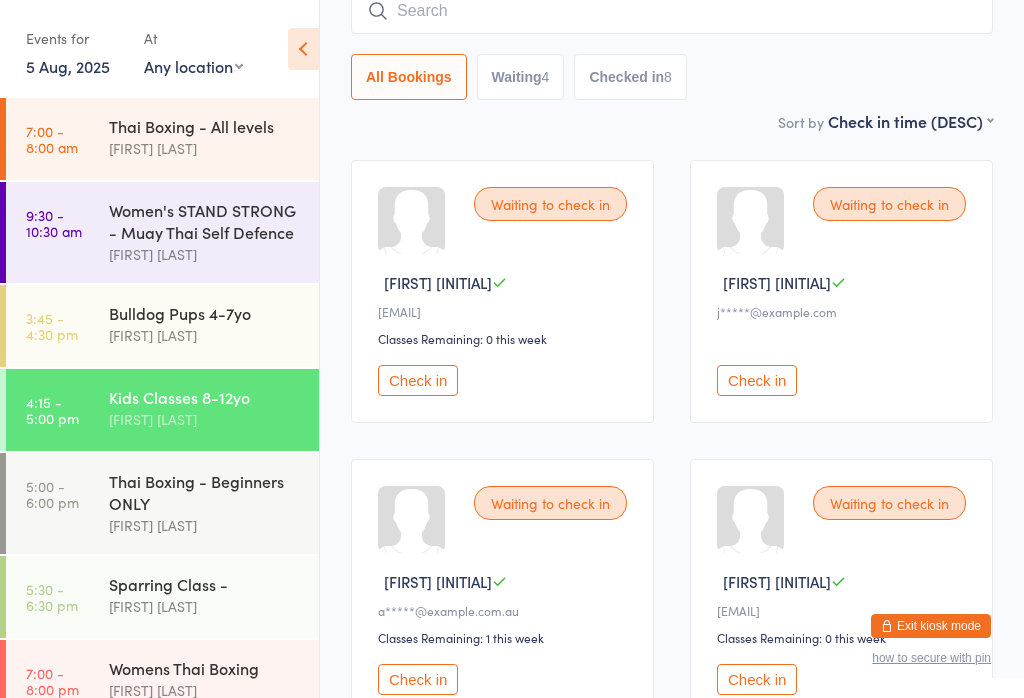 scroll, scrollTop: 0, scrollLeft: 0, axis: both 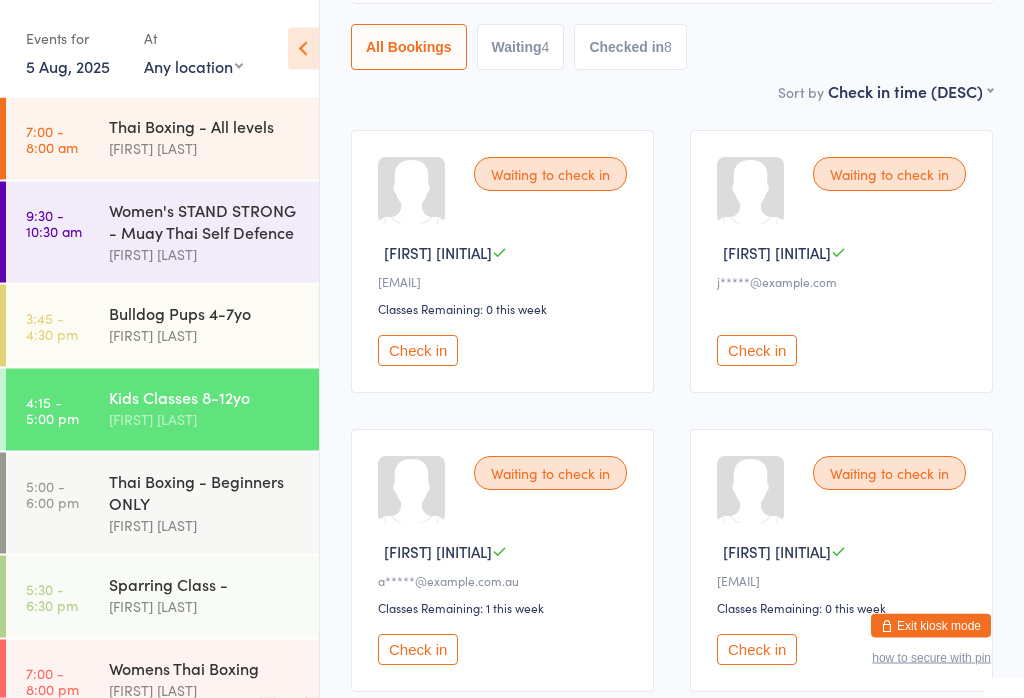 click on "Check in" at bounding box center (418, 351) 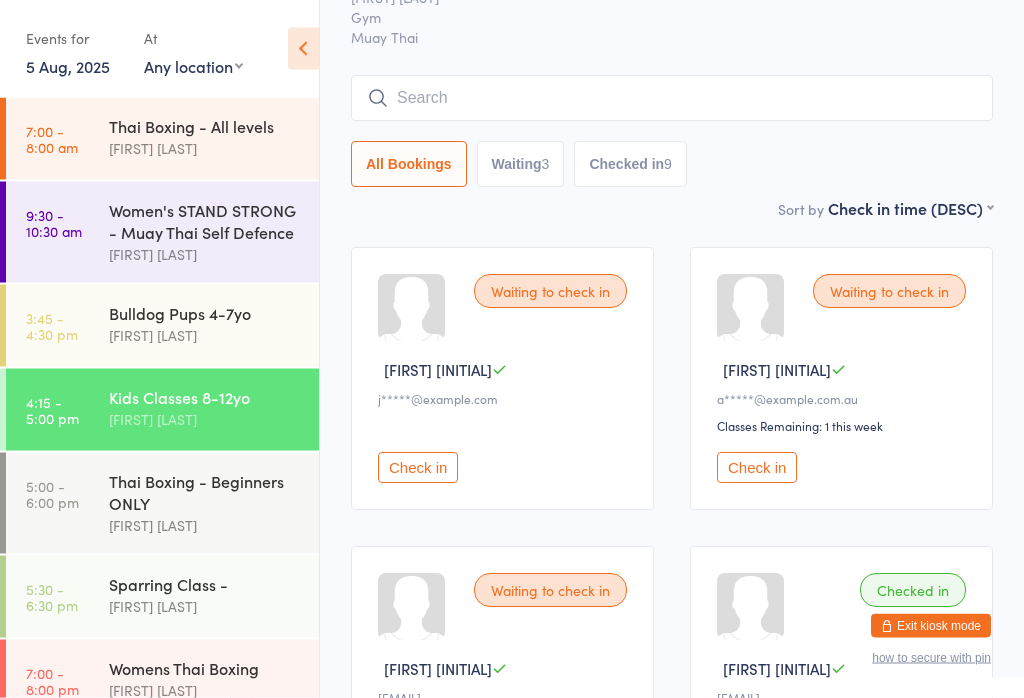 scroll, scrollTop: 107, scrollLeft: 0, axis: vertical 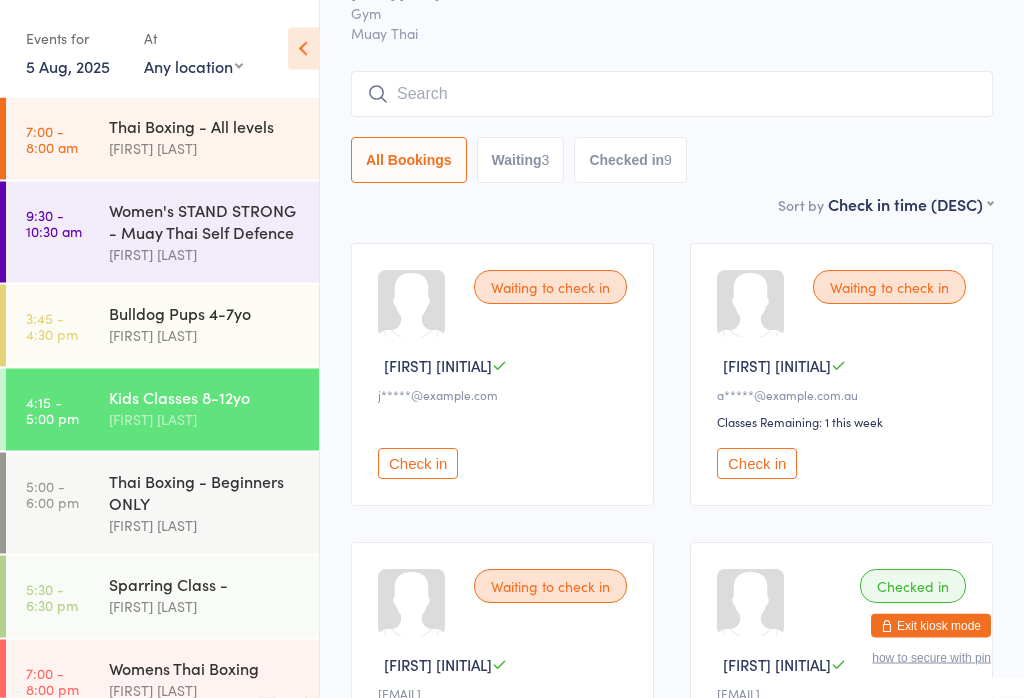 click at bounding box center (672, 95) 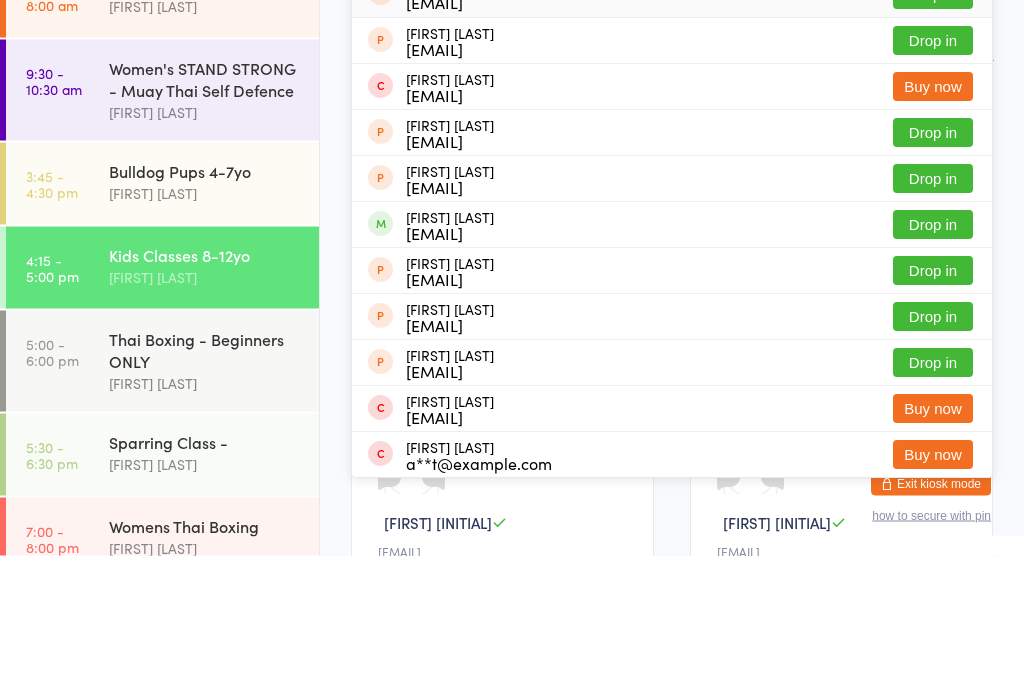 type on "Tha" 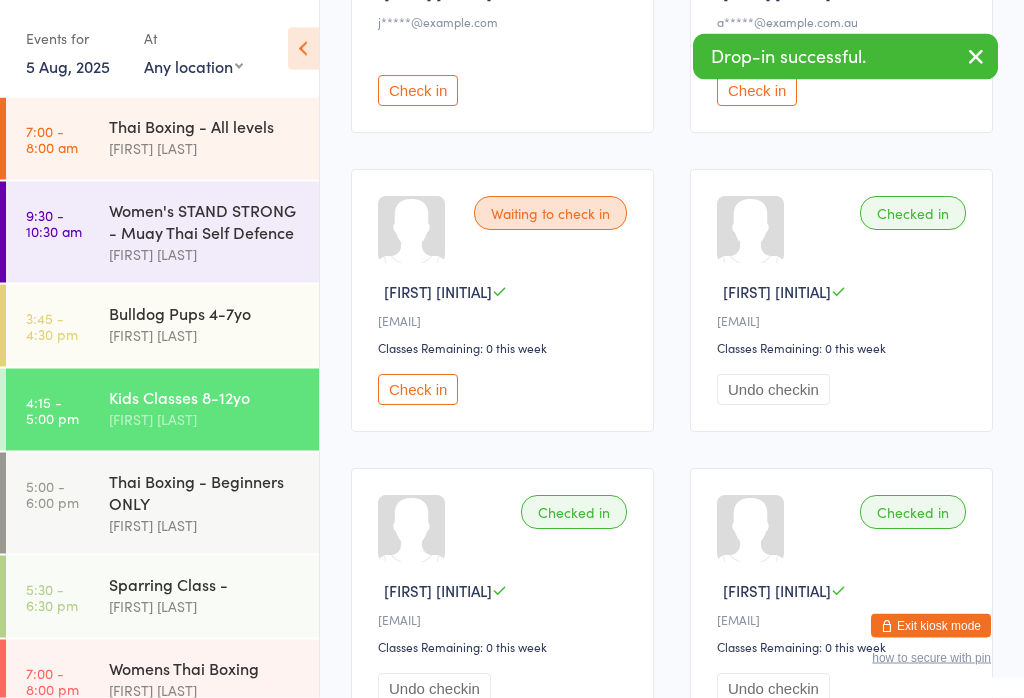 scroll, scrollTop: 481, scrollLeft: 0, axis: vertical 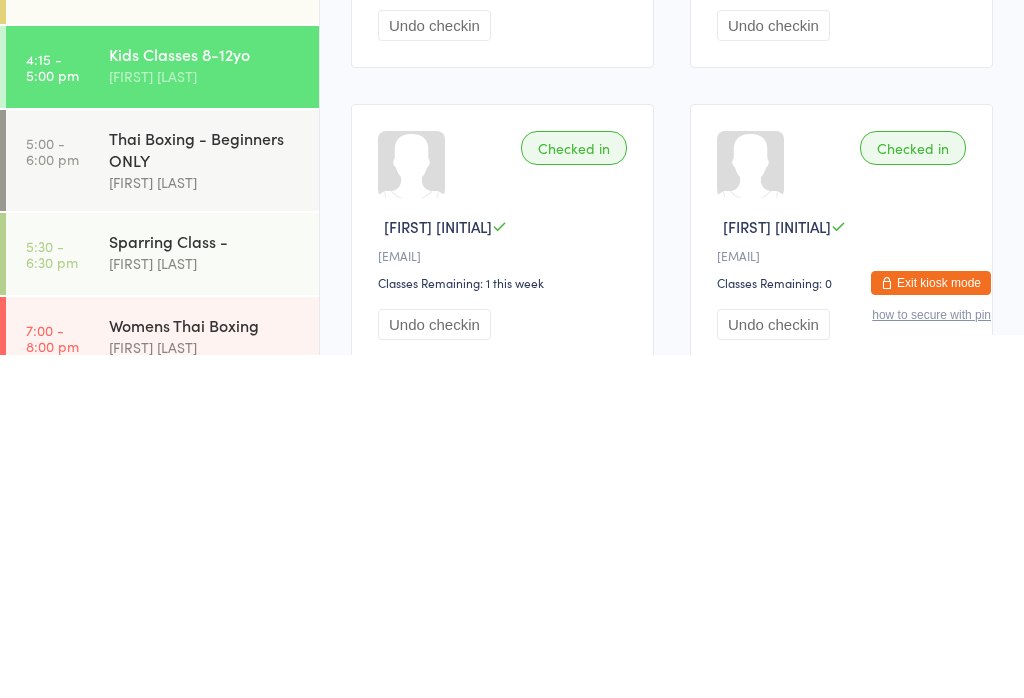 click on "Thai Boxing - Beginners ONLY" at bounding box center (205, 492) 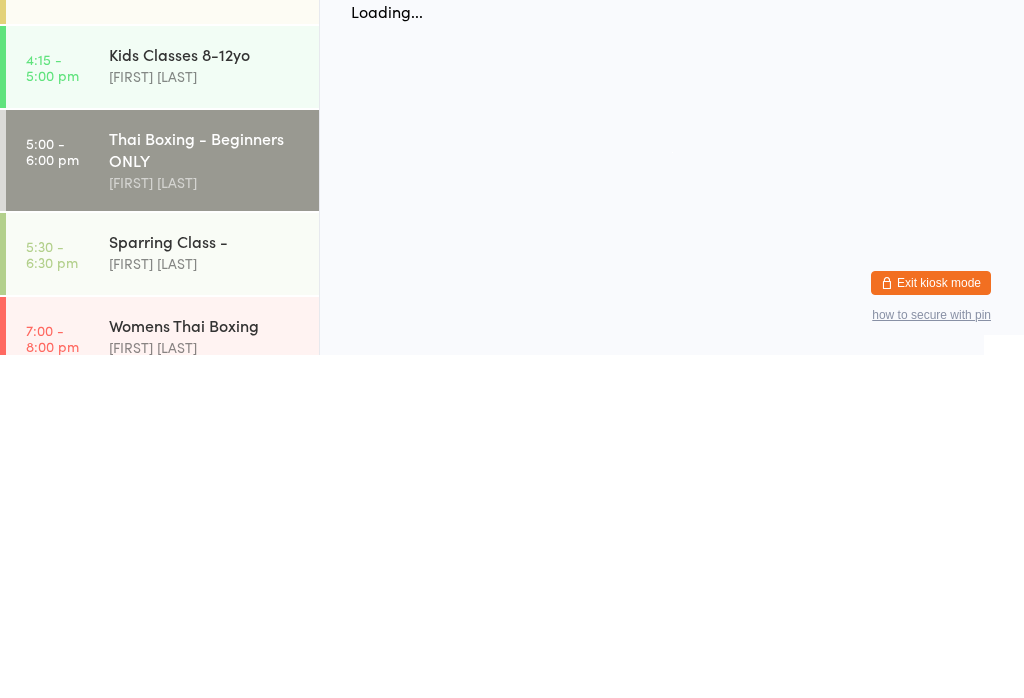 scroll, scrollTop: 0, scrollLeft: 0, axis: both 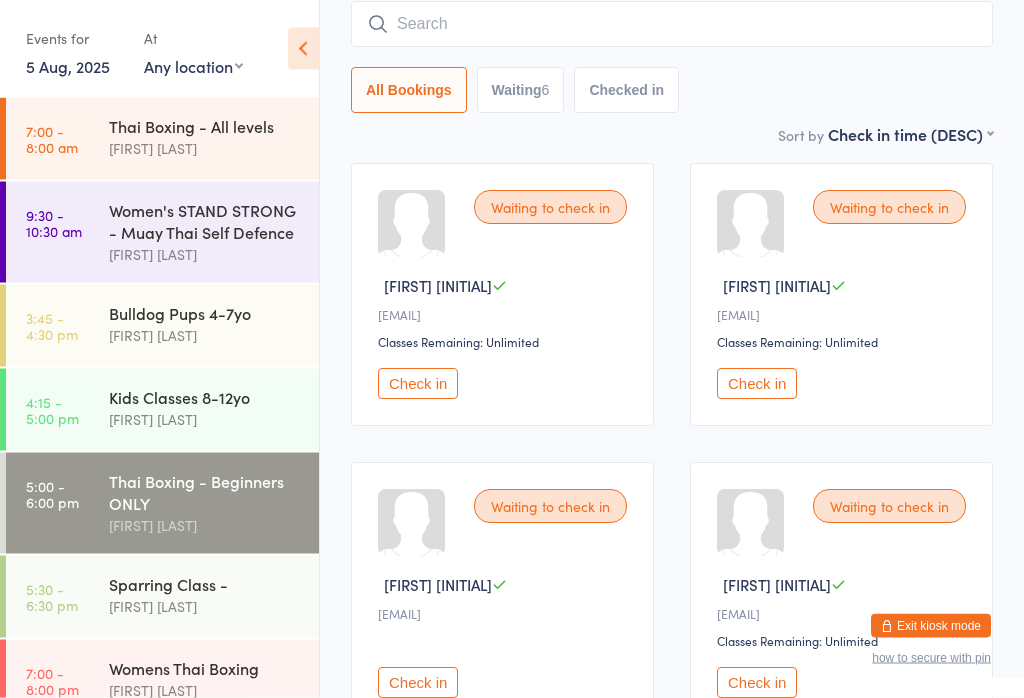 click on "Check in" at bounding box center (757, 384) 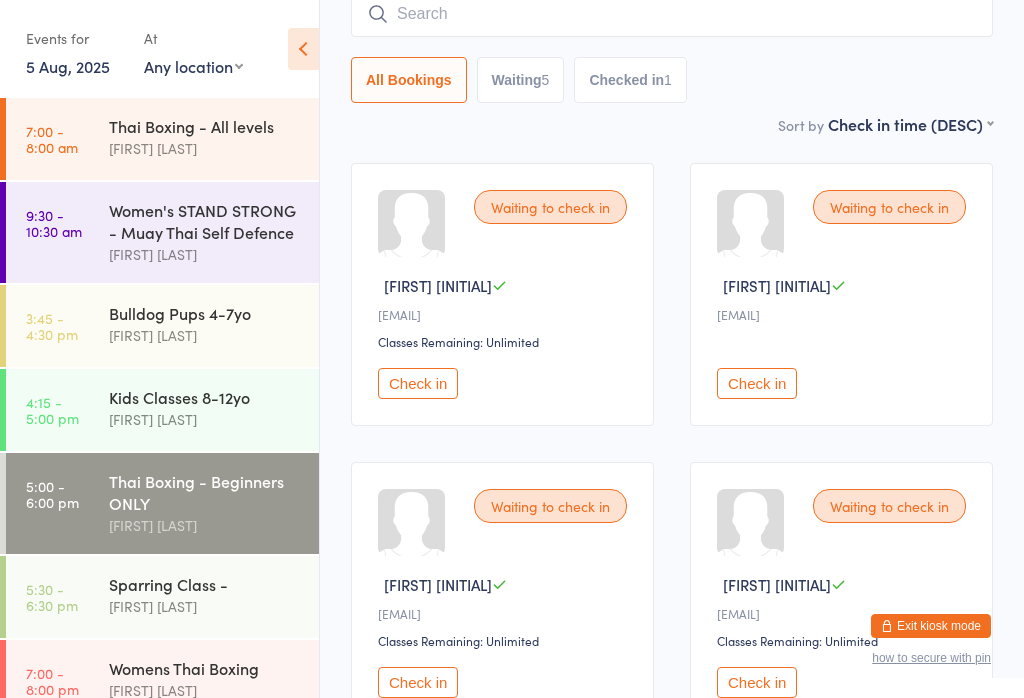 click on "[FIRST] [LAST]" at bounding box center [205, 419] 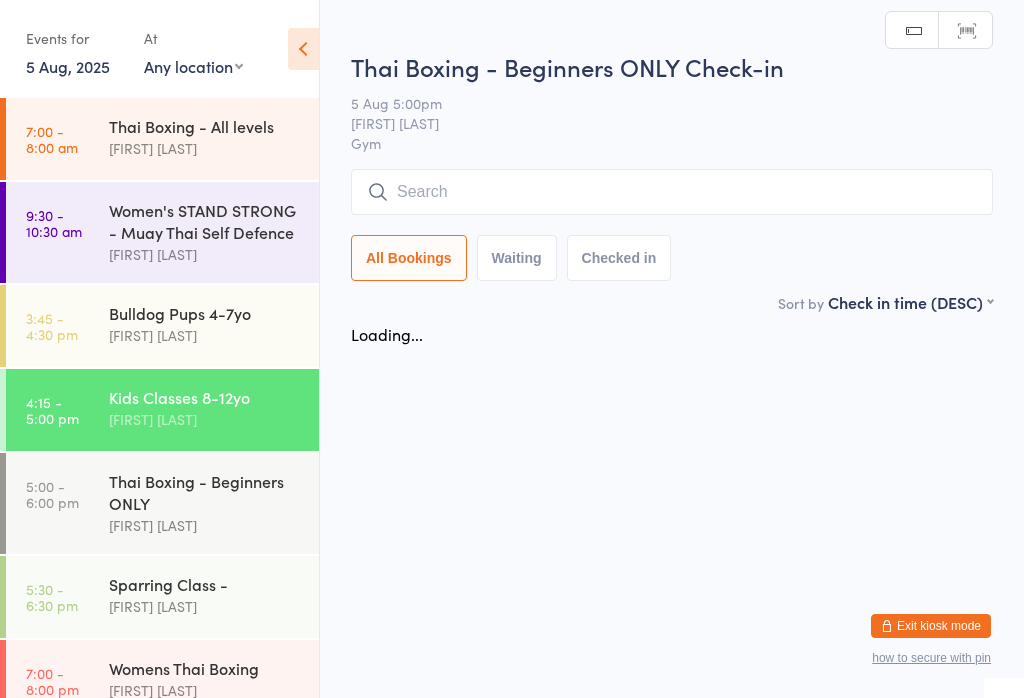 scroll, scrollTop: 0, scrollLeft: 0, axis: both 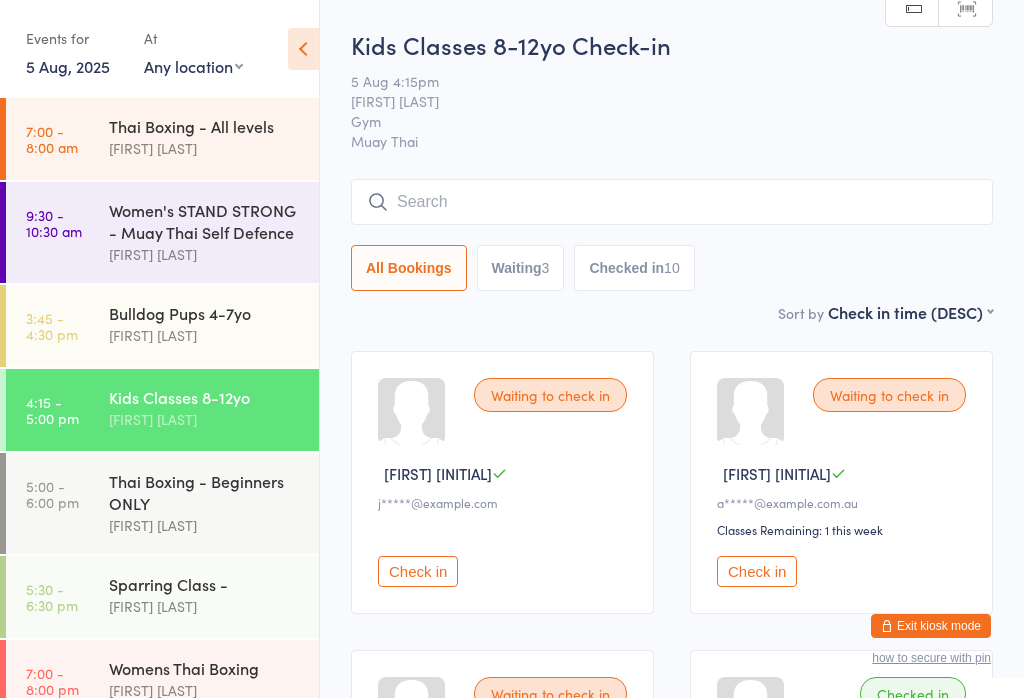 click on "Check in" at bounding box center (418, 571) 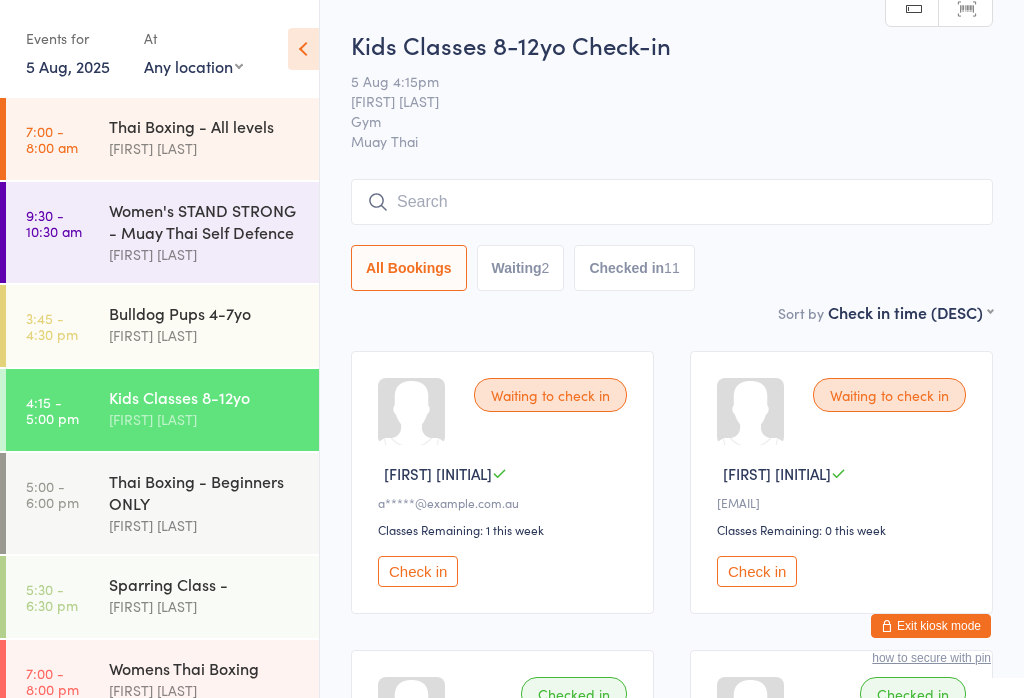 click on "Check in" at bounding box center (418, 571) 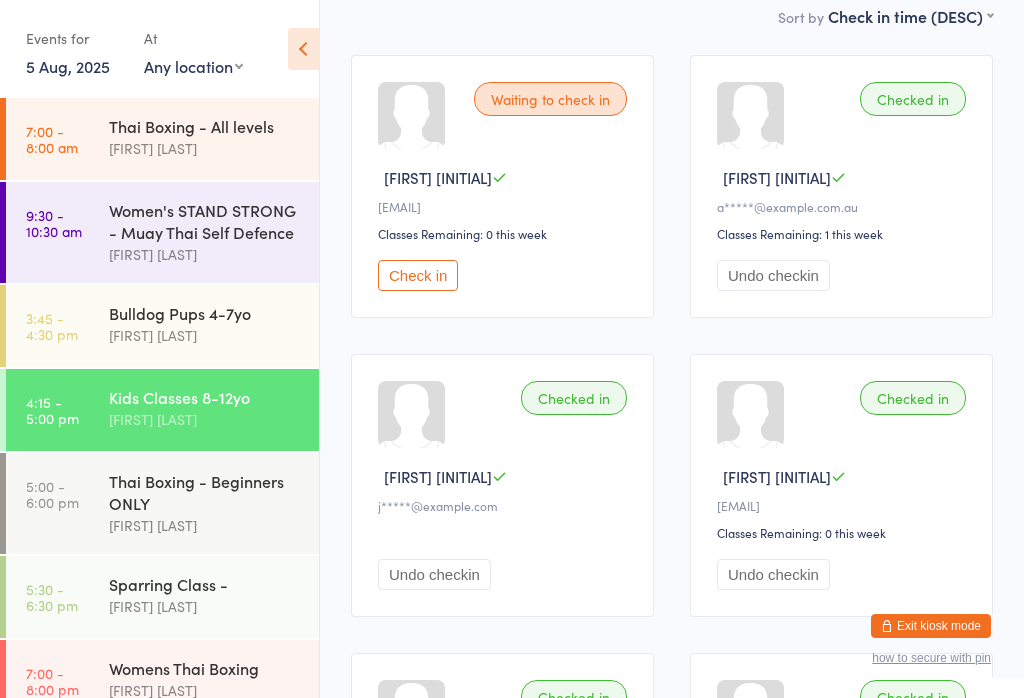 scroll, scrollTop: 287, scrollLeft: 0, axis: vertical 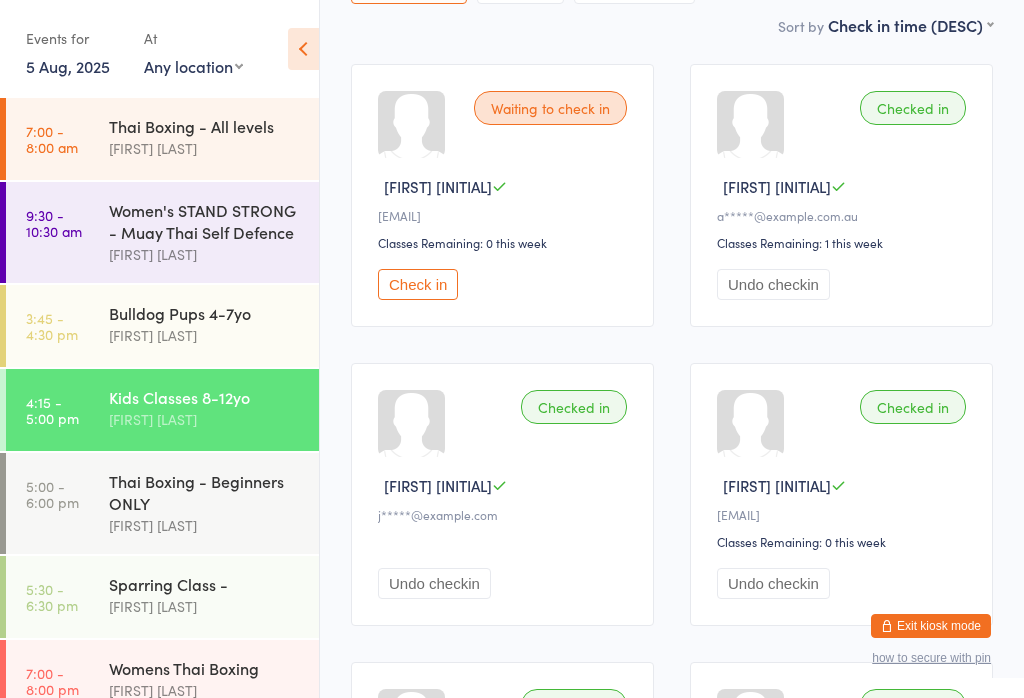 click on "Thai Boxing - Beginners ONLY" at bounding box center (205, 492) 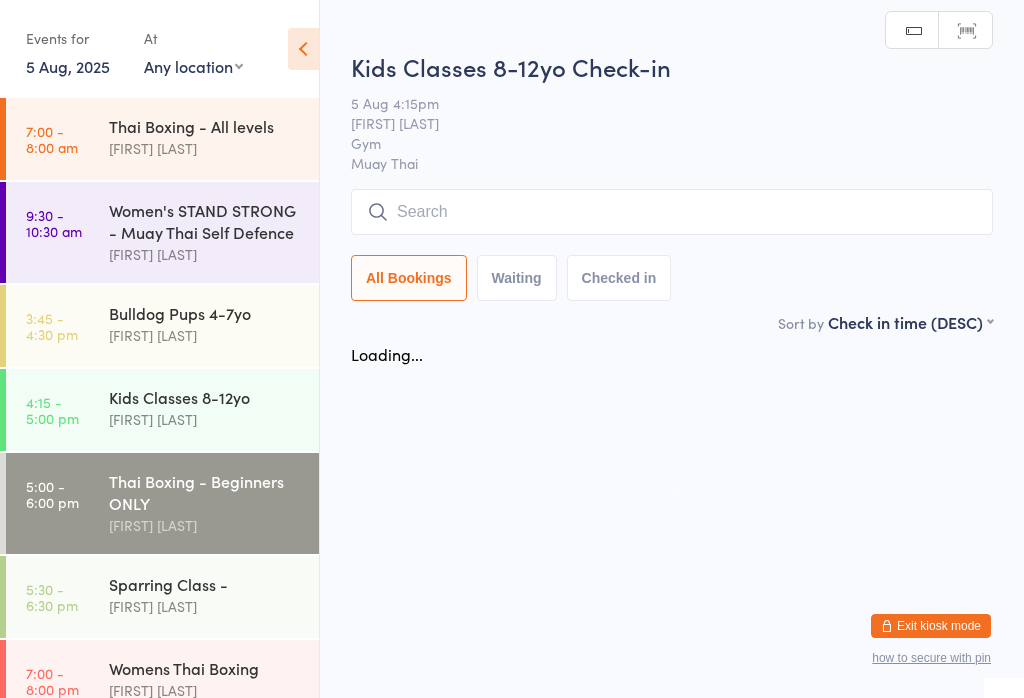 scroll, scrollTop: 0, scrollLeft: 0, axis: both 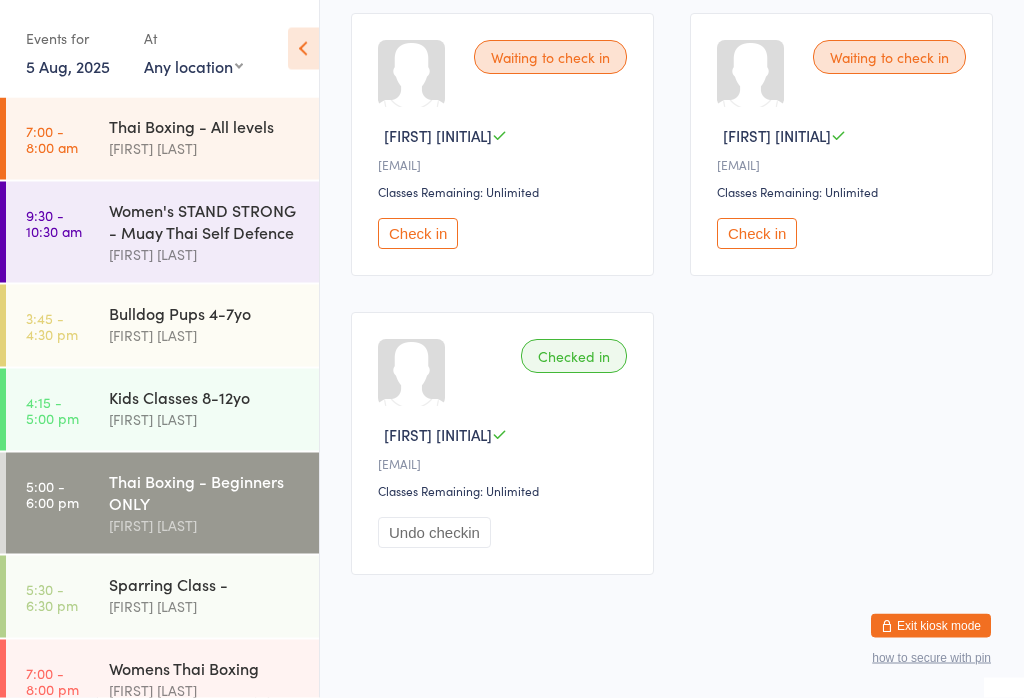 click on "Check in" at bounding box center (505, 234) 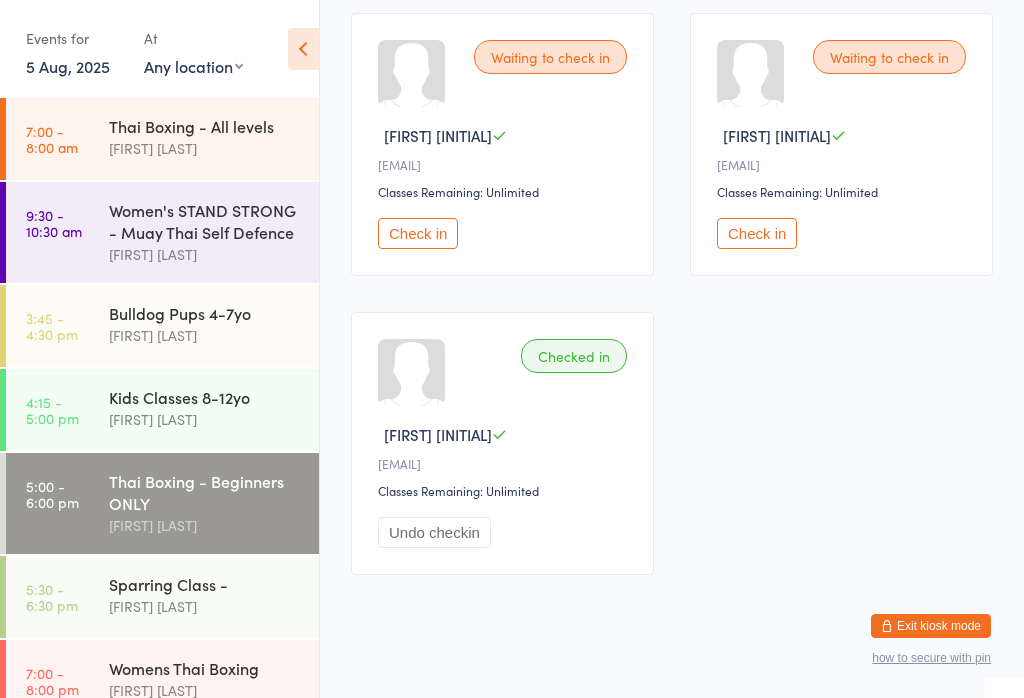 click on "Check in" at bounding box center (418, 233) 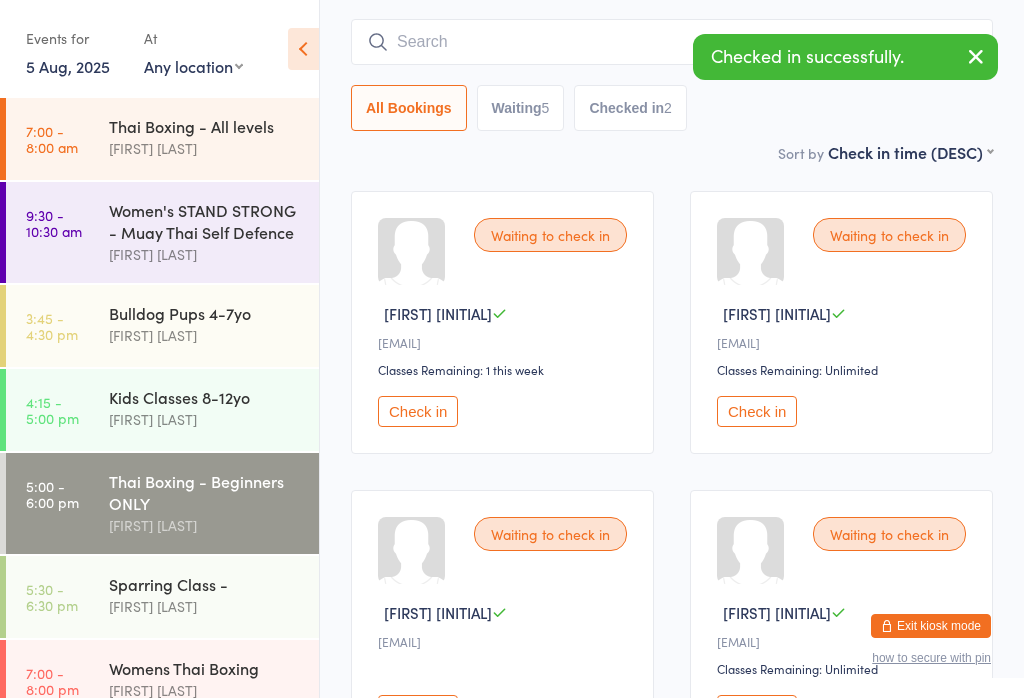 scroll, scrollTop: 139, scrollLeft: 0, axis: vertical 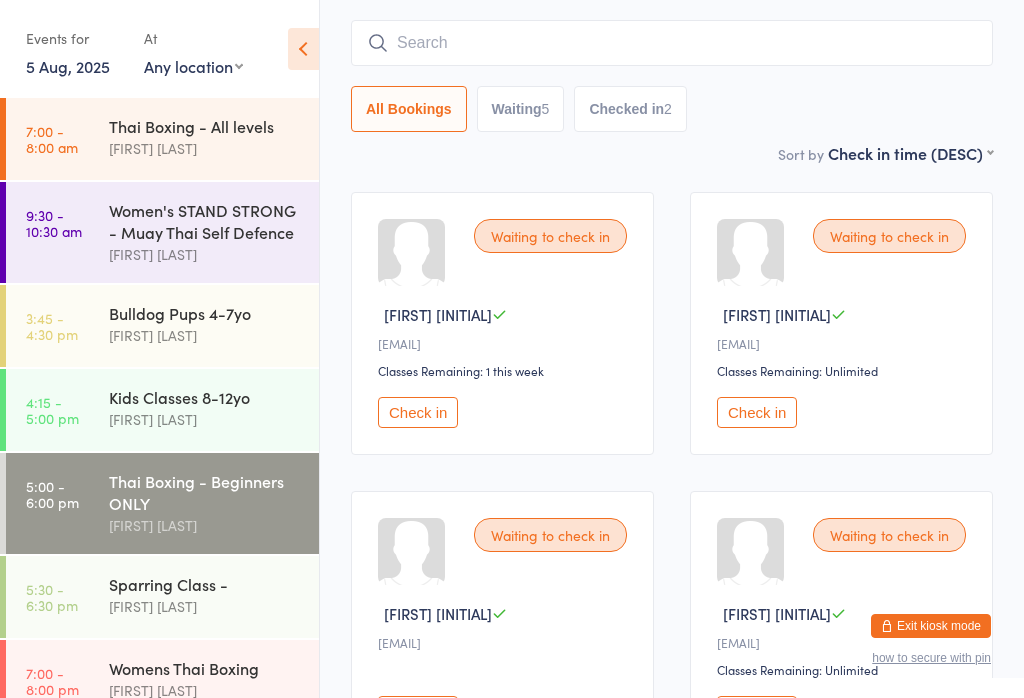 click on "Thai Boxing - Beginners ONLY Check-in 5 Aug 5:00pm  Nick Stone  Gym  Manual search Scanner input All Bookings Waiting  5 Checked in  2" at bounding box center (672, 15) 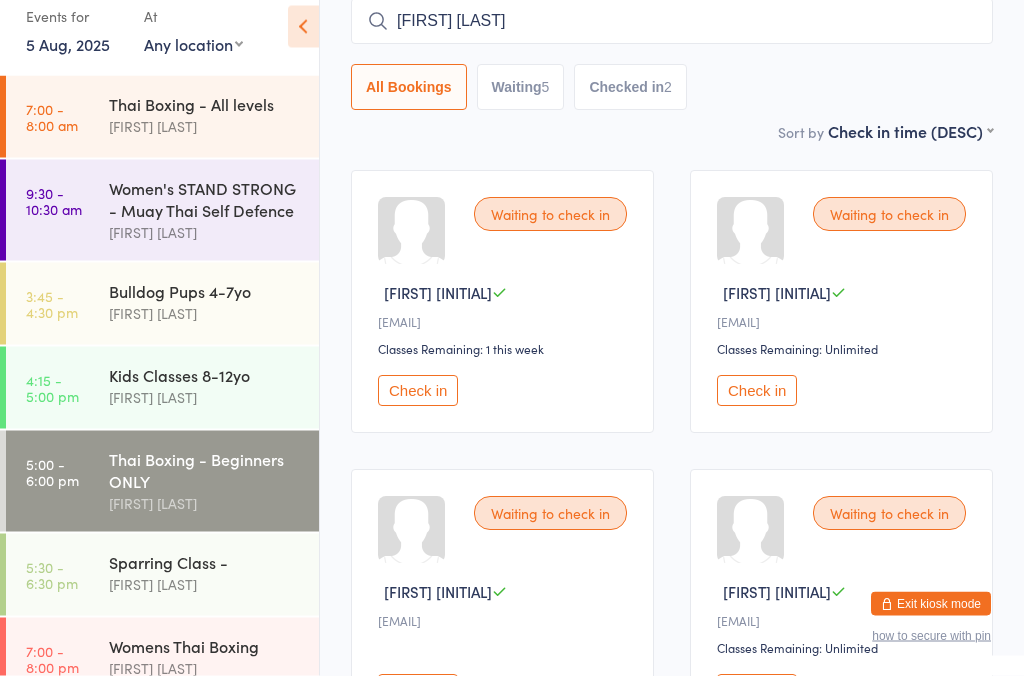 type on "Jordan gregory" 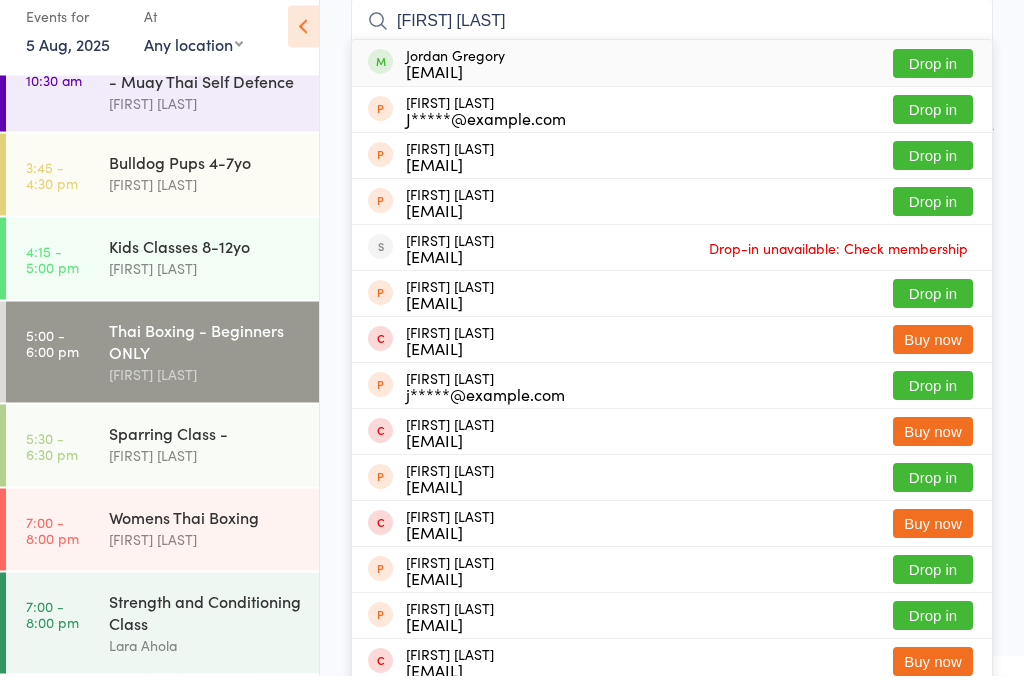 scroll, scrollTop: 110, scrollLeft: 0, axis: vertical 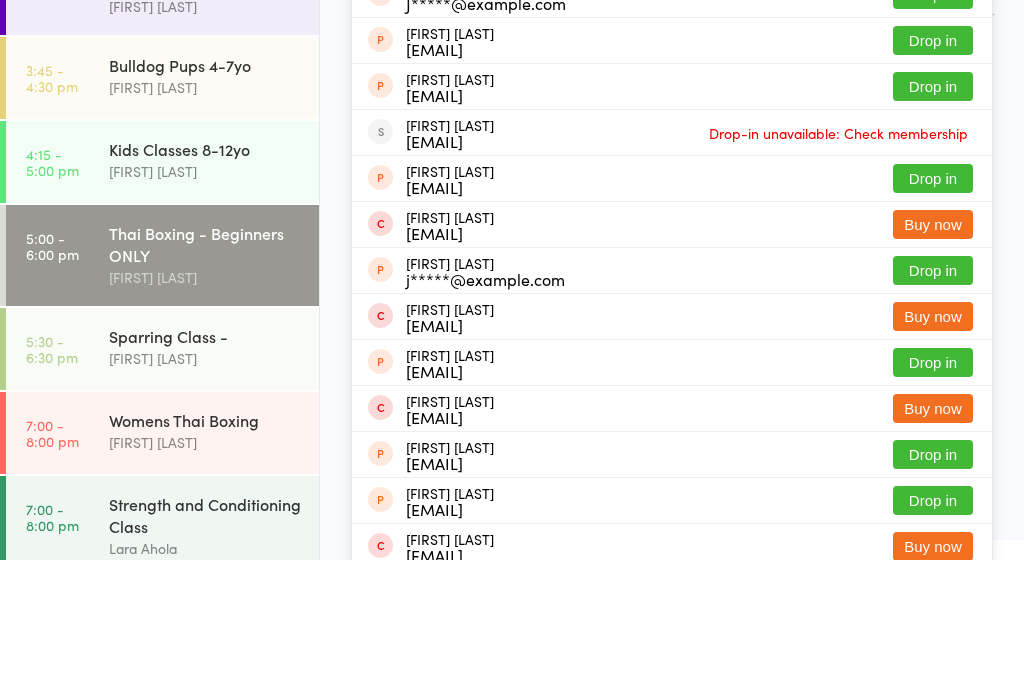 click on "Thai Boxing - Beginners ONLY" at bounding box center [205, 382] 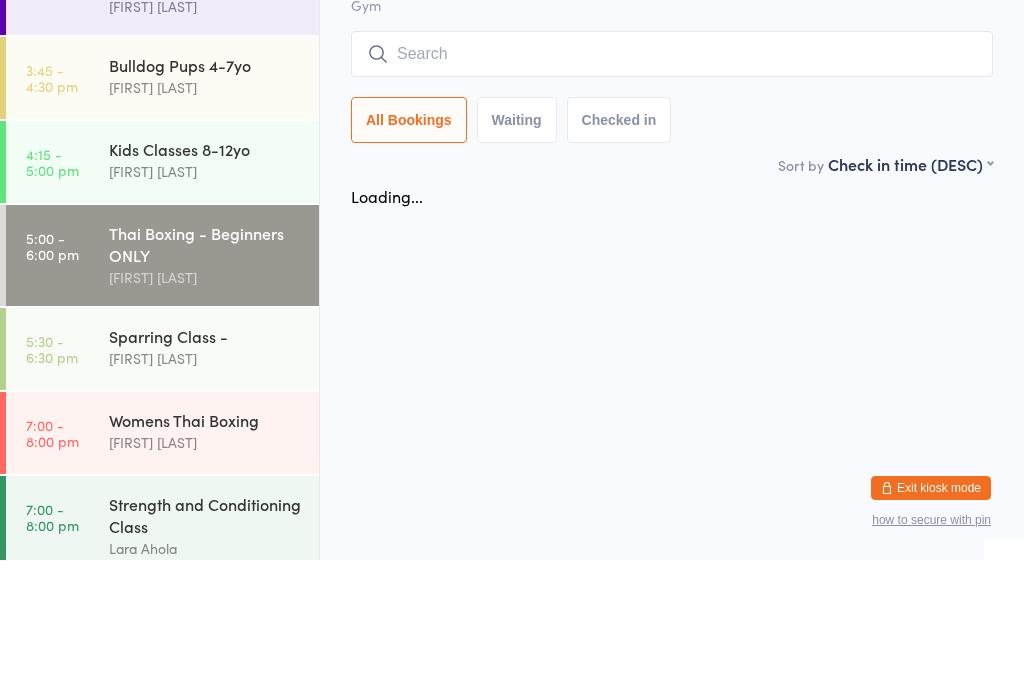 scroll, scrollTop: 0, scrollLeft: 0, axis: both 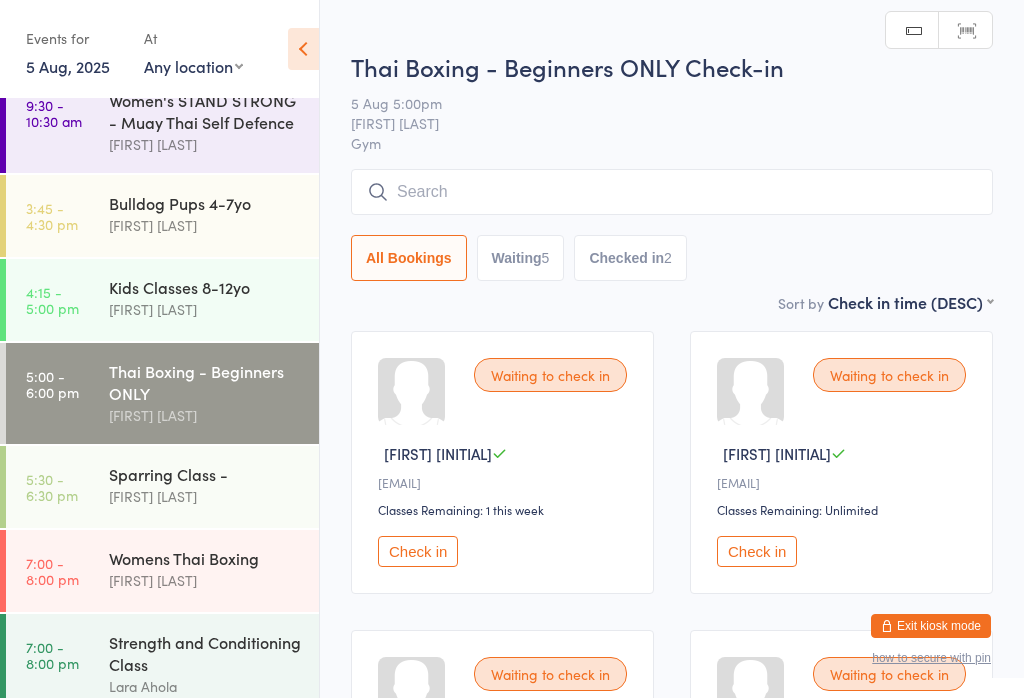 click at bounding box center [672, 192] 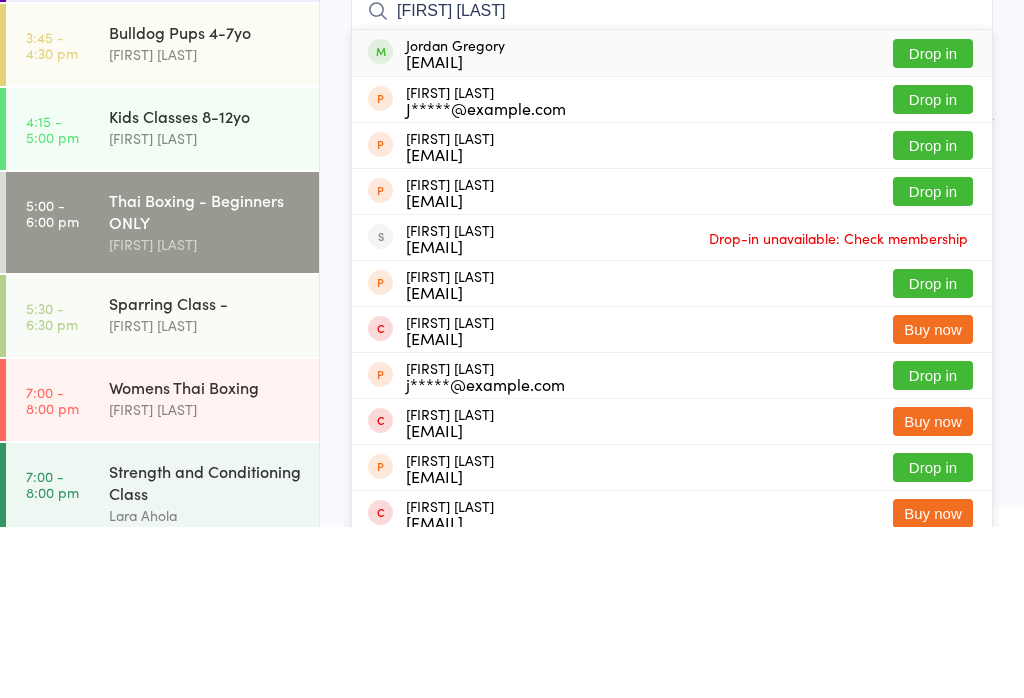 type on "Jordan gregory" 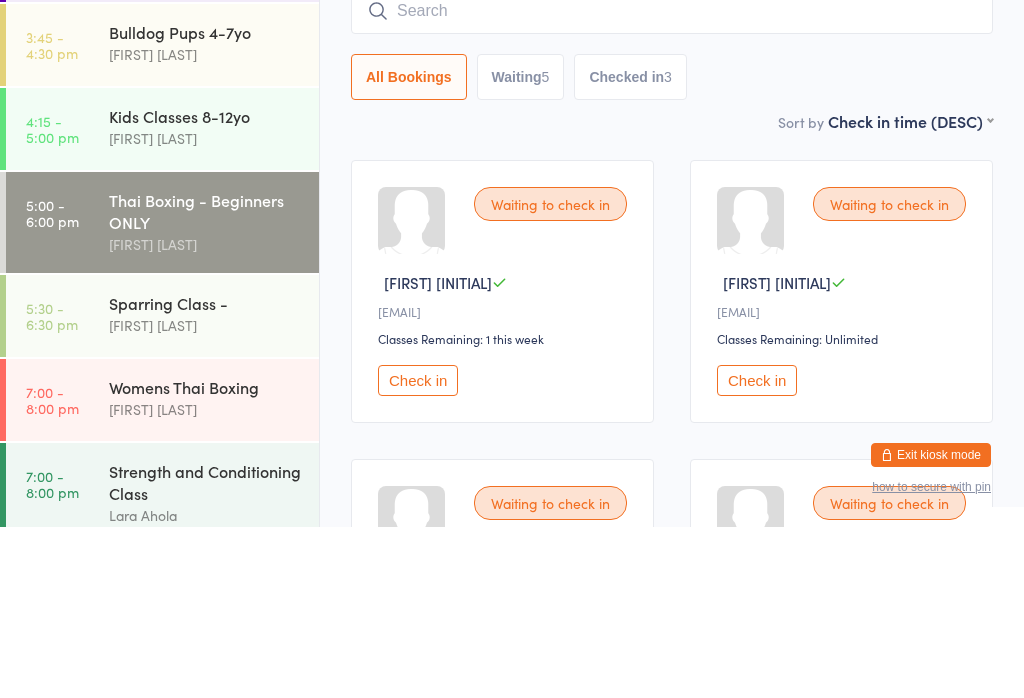 scroll, scrollTop: 171, scrollLeft: 0, axis: vertical 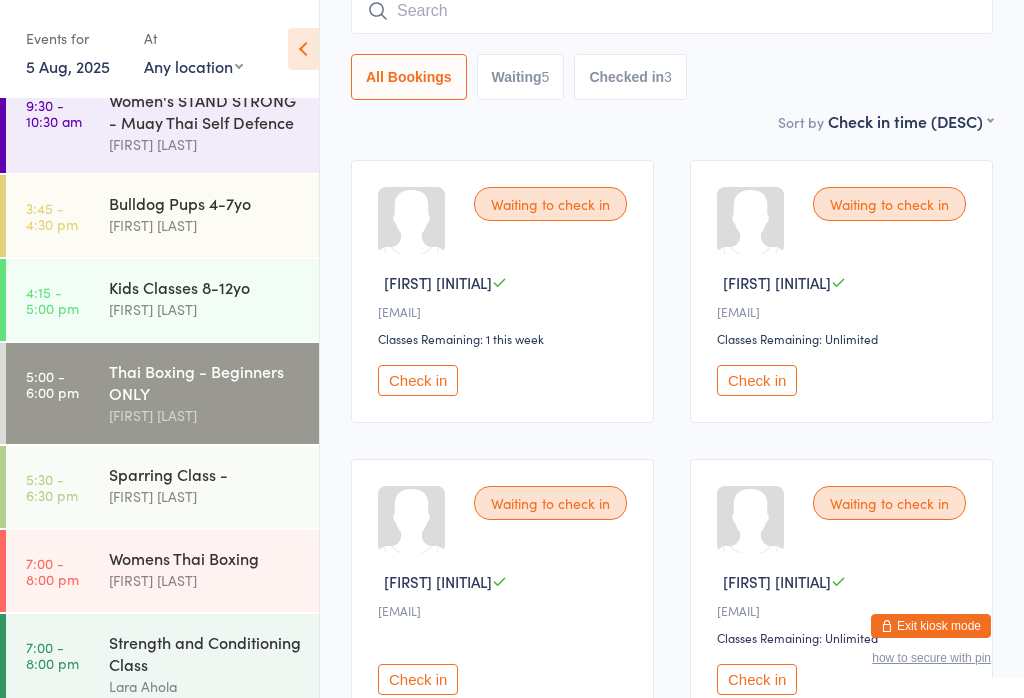 click at bounding box center (672, 11) 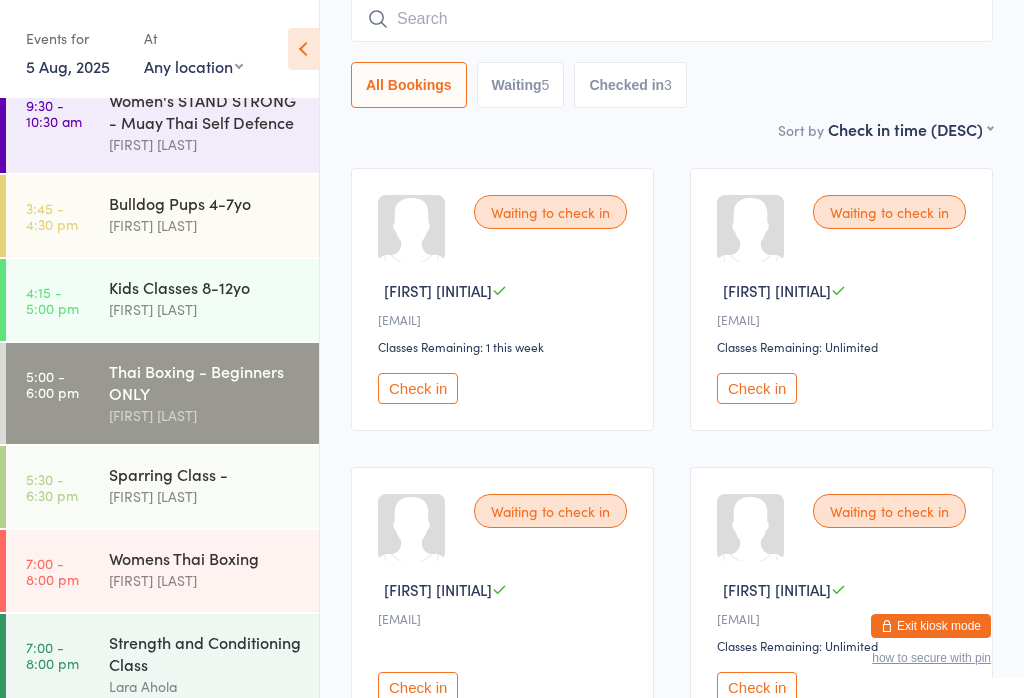 scroll, scrollTop: 161, scrollLeft: 0, axis: vertical 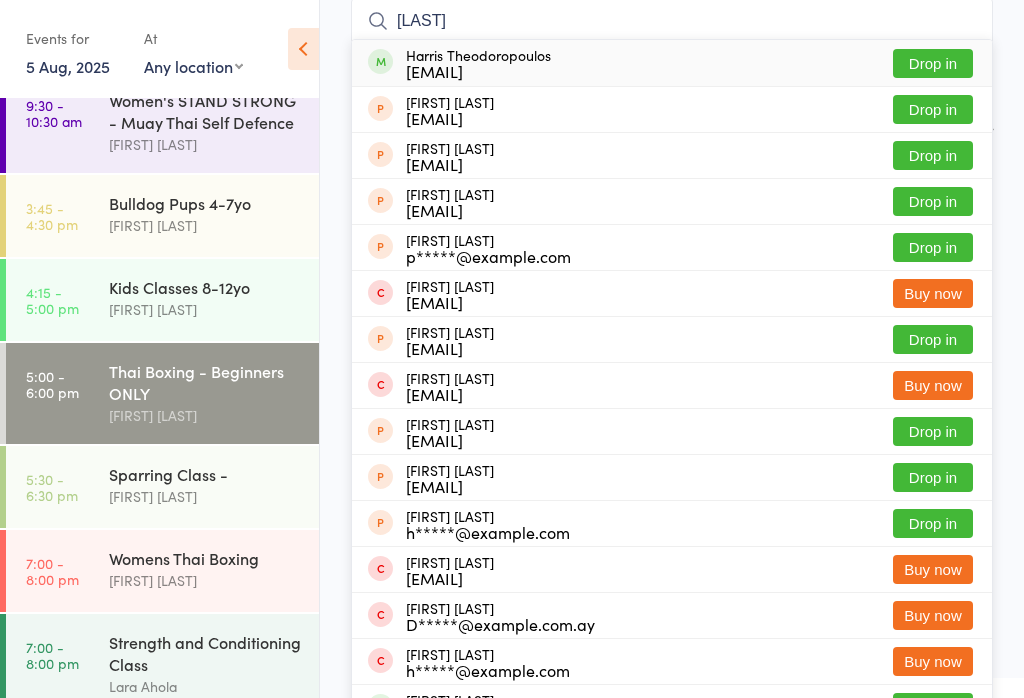 type on "Harristheodo" 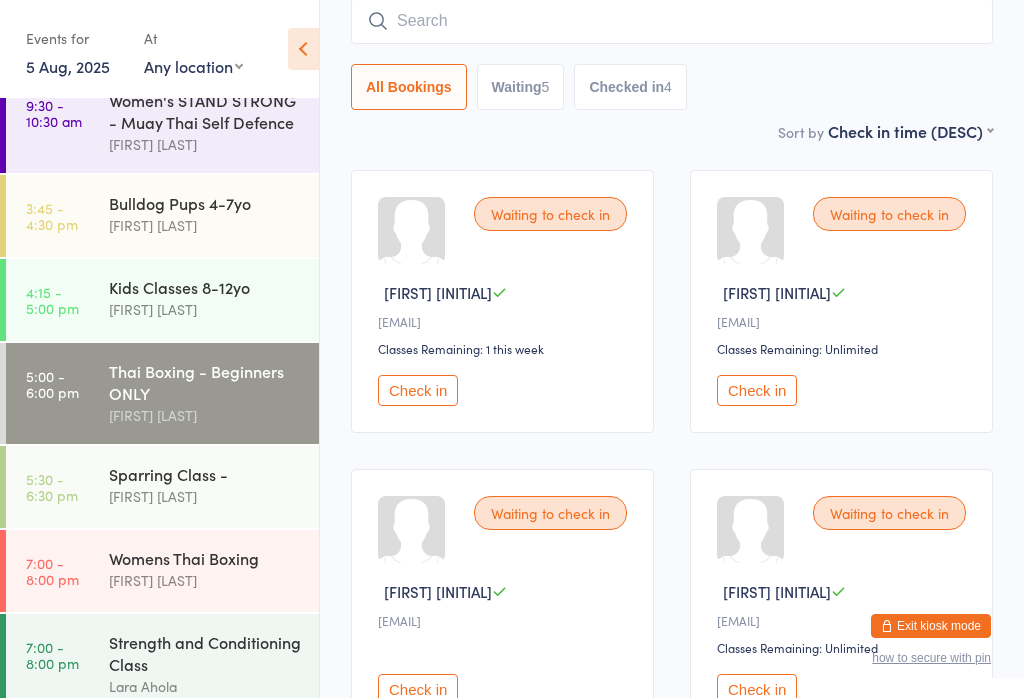click on "Check in" at bounding box center (418, 390) 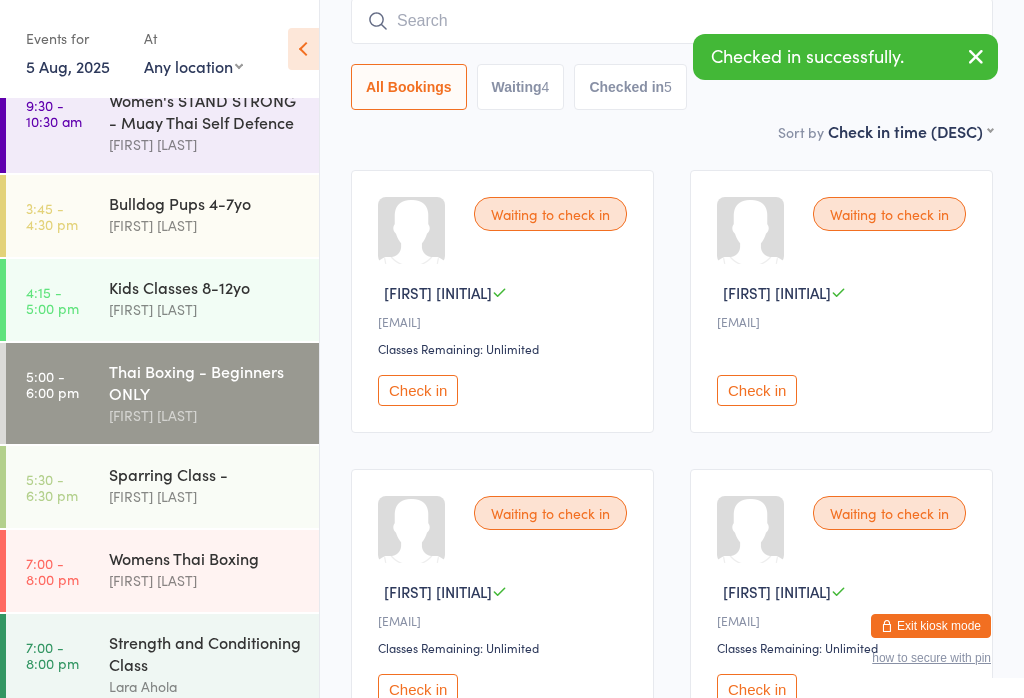click on "Check in" at bounding box center [418, 390] 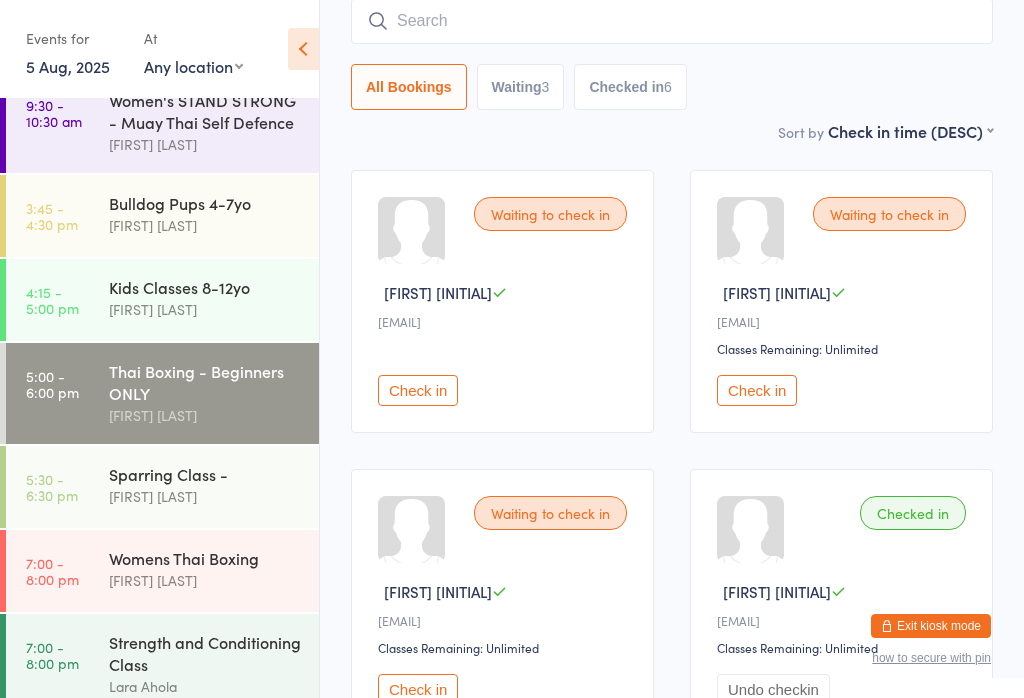 click on "Check in" at bounding box center [757, 390] 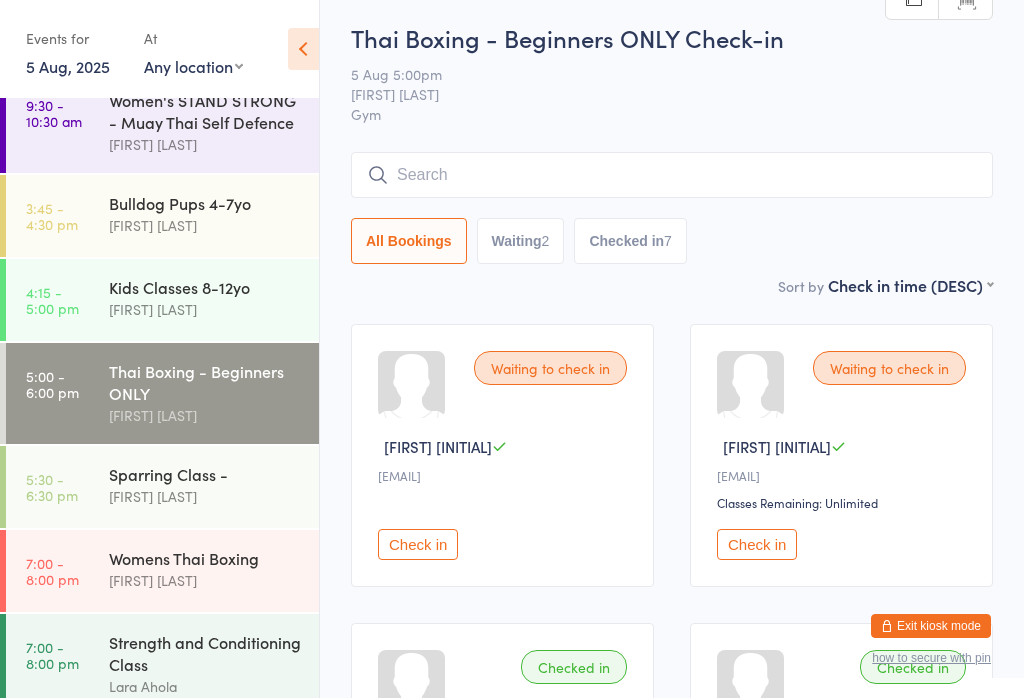 scroll, scrollTop: 0, scrollLeft: 0, axis: both 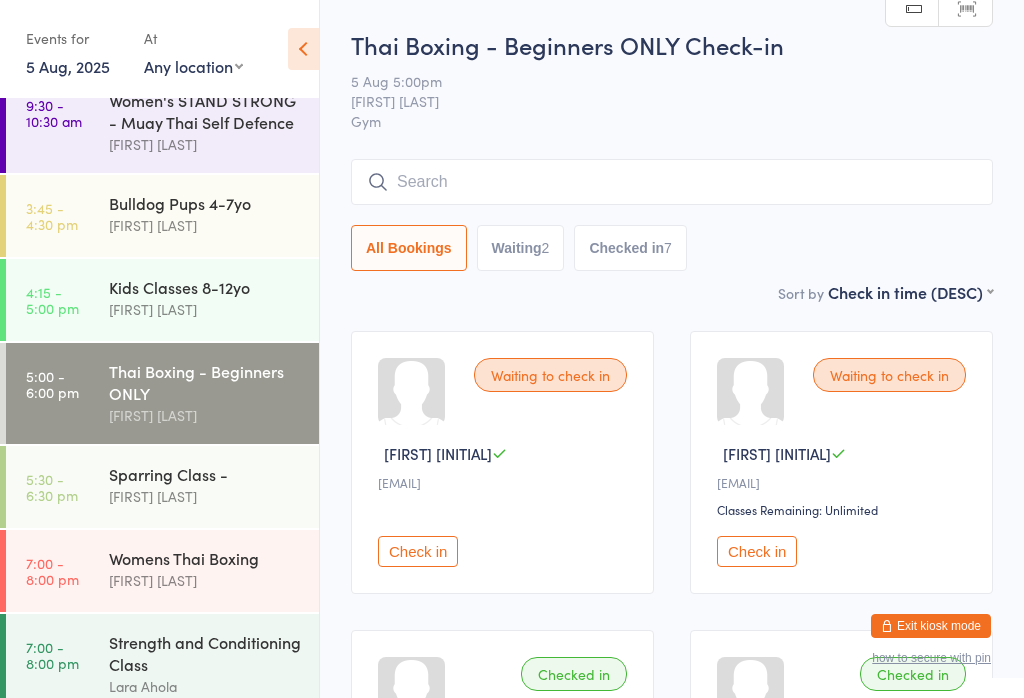 click at bounding box center (672, 182) 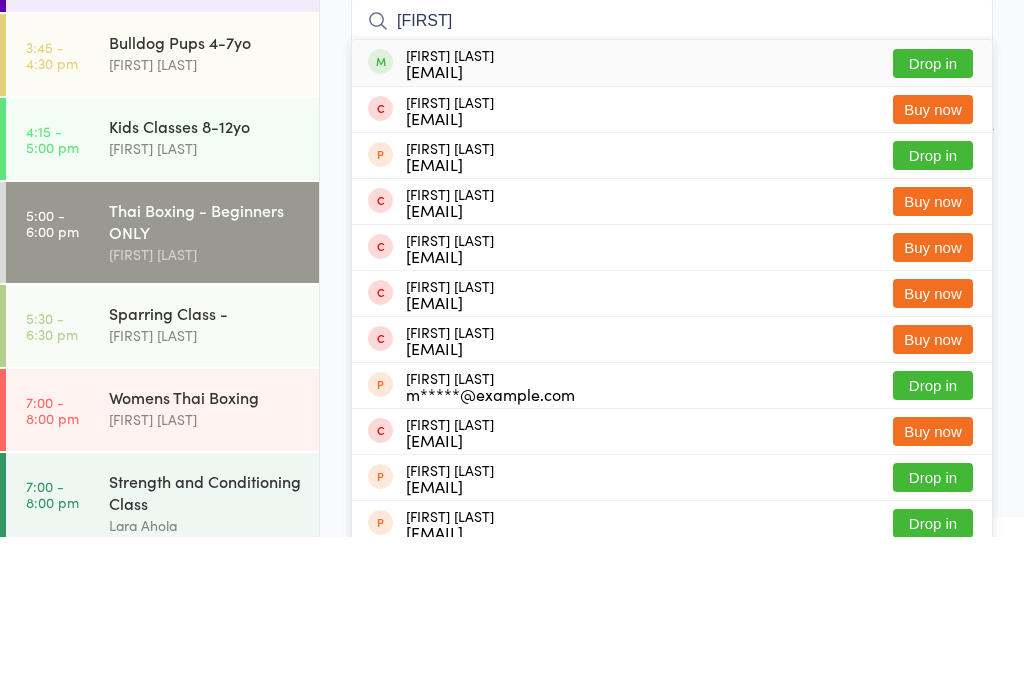 type on "Christelle" 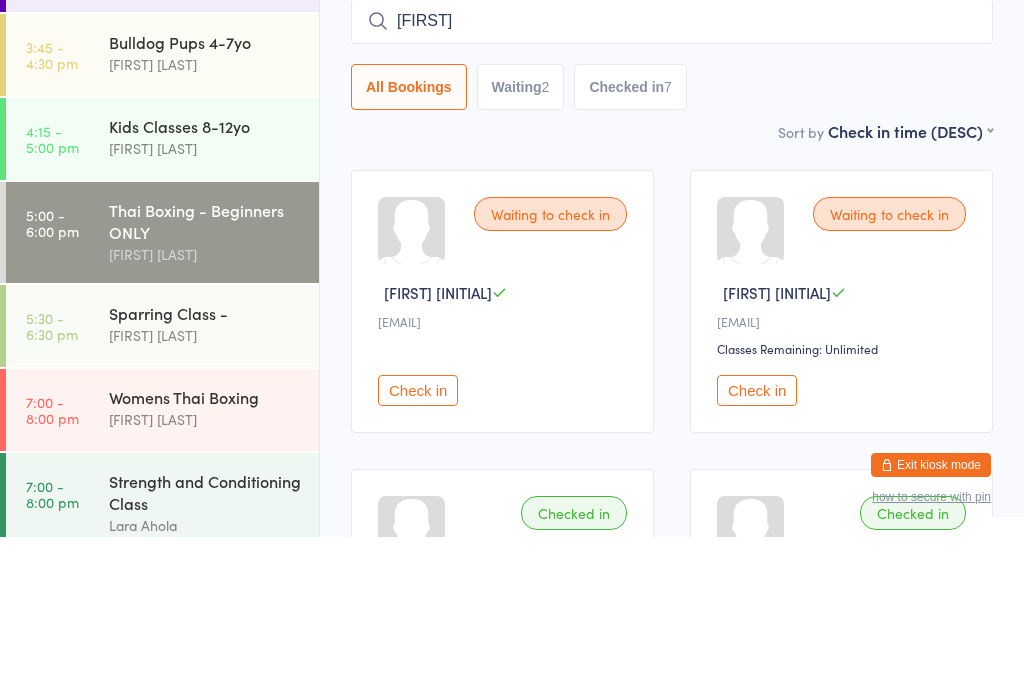 type 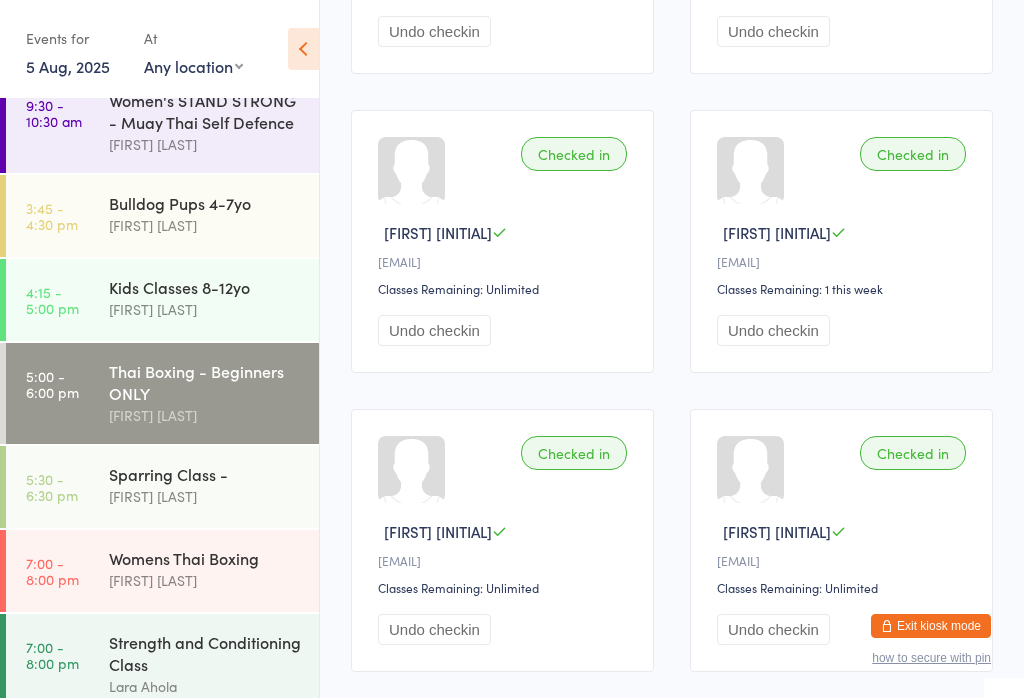 scroll, scrollTop: 813, scrollLeft: 0, axis: vertical 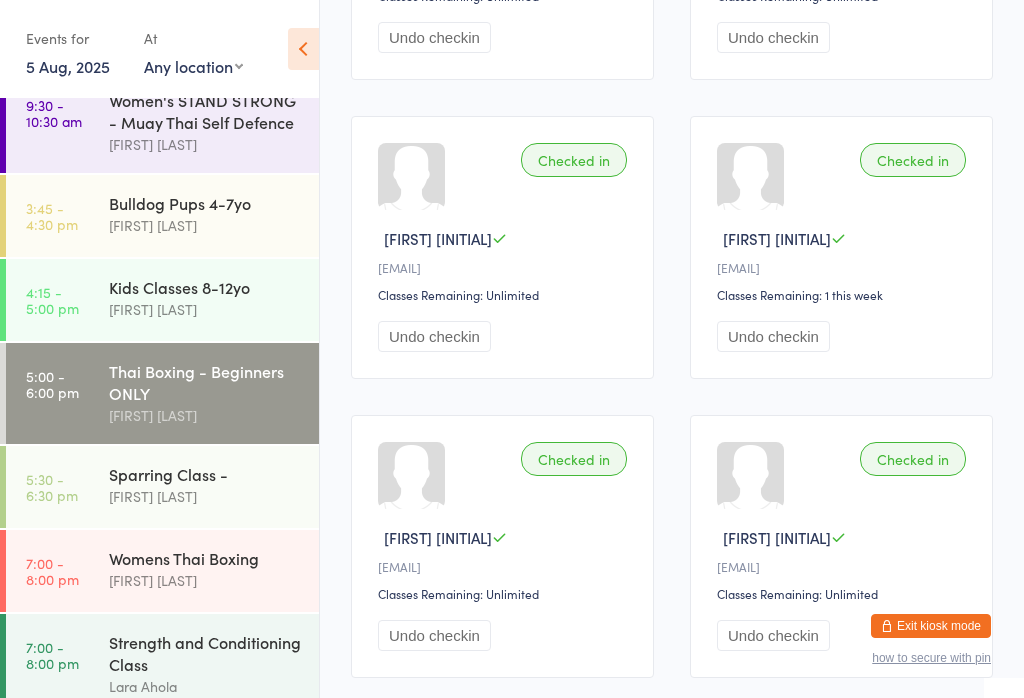 click on "Sparring Class -" at bounding box center [205, 474] 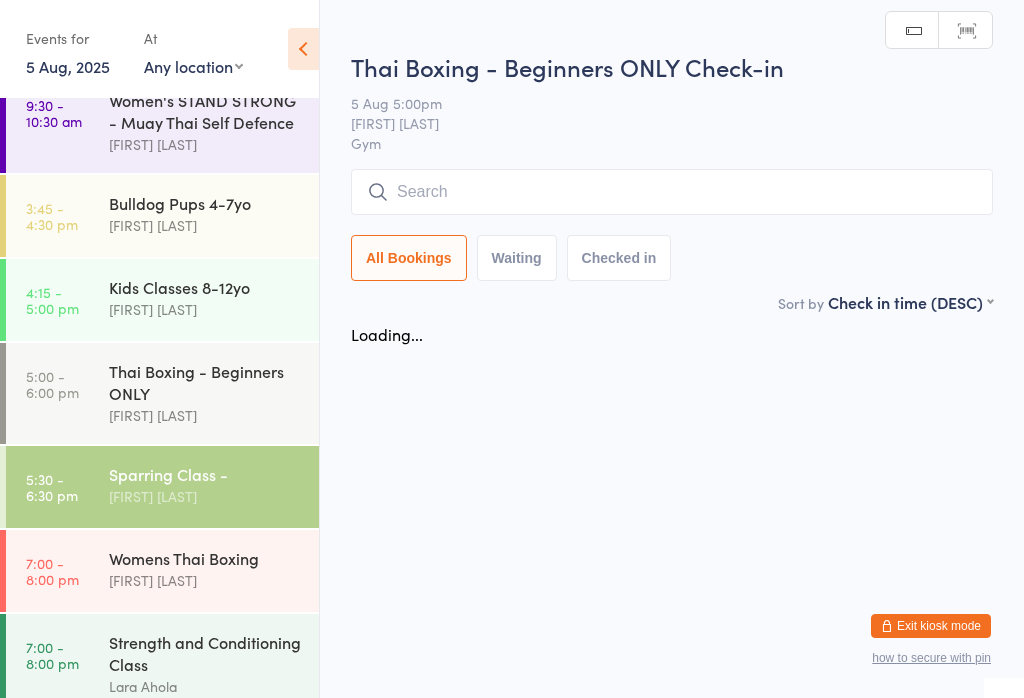 scroll, scrollTop: 0, scrollLeft: 0, axis: both 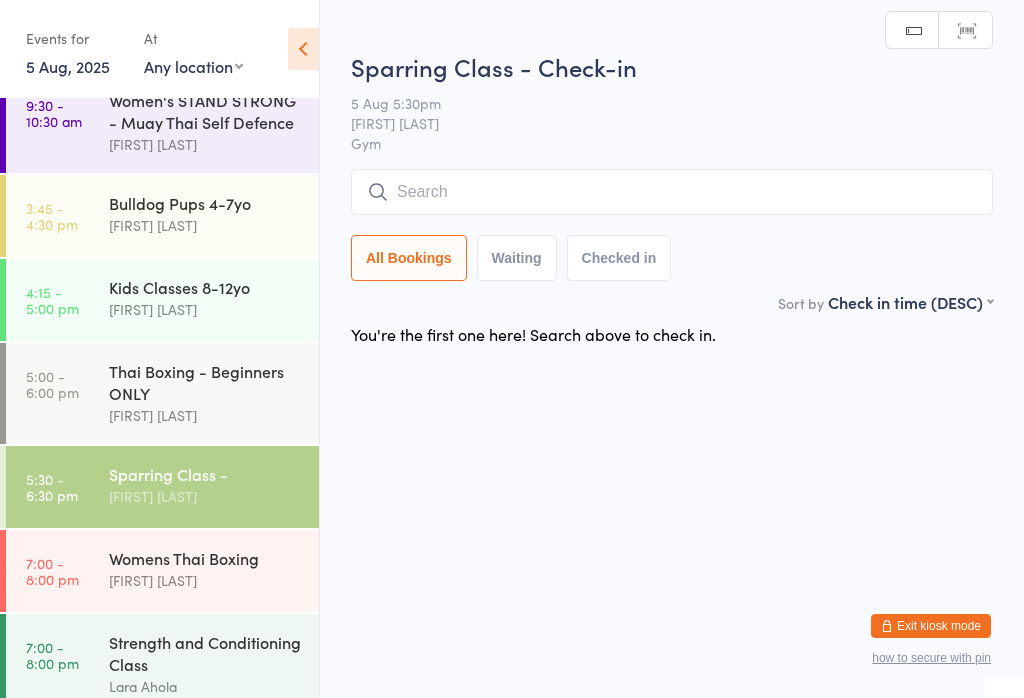 click at bounding box center [672, 192] 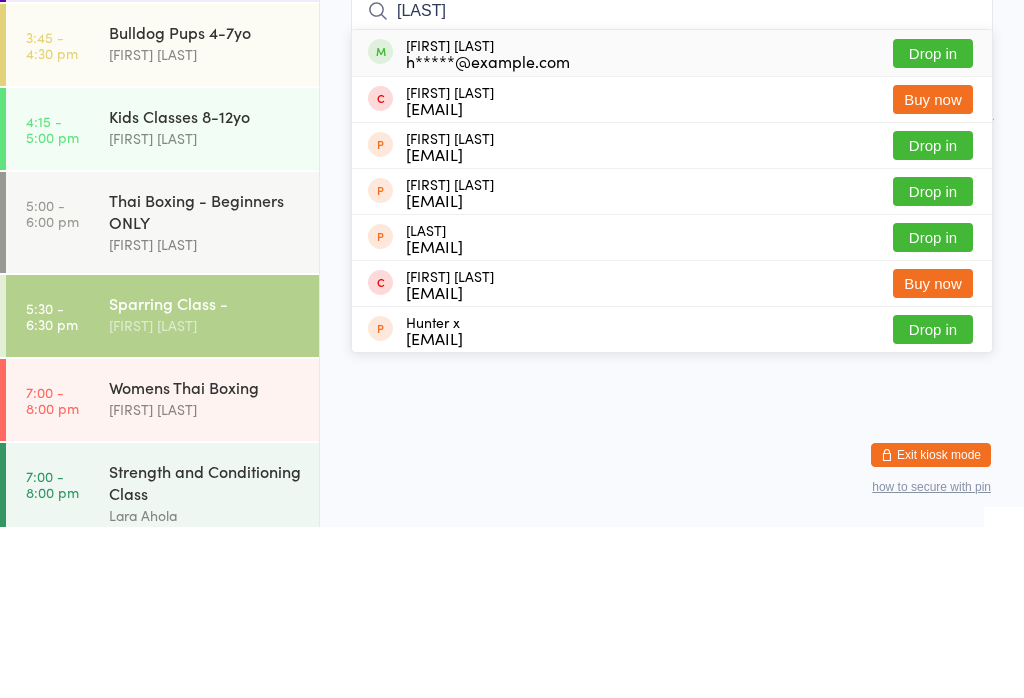 type on "Hutch" 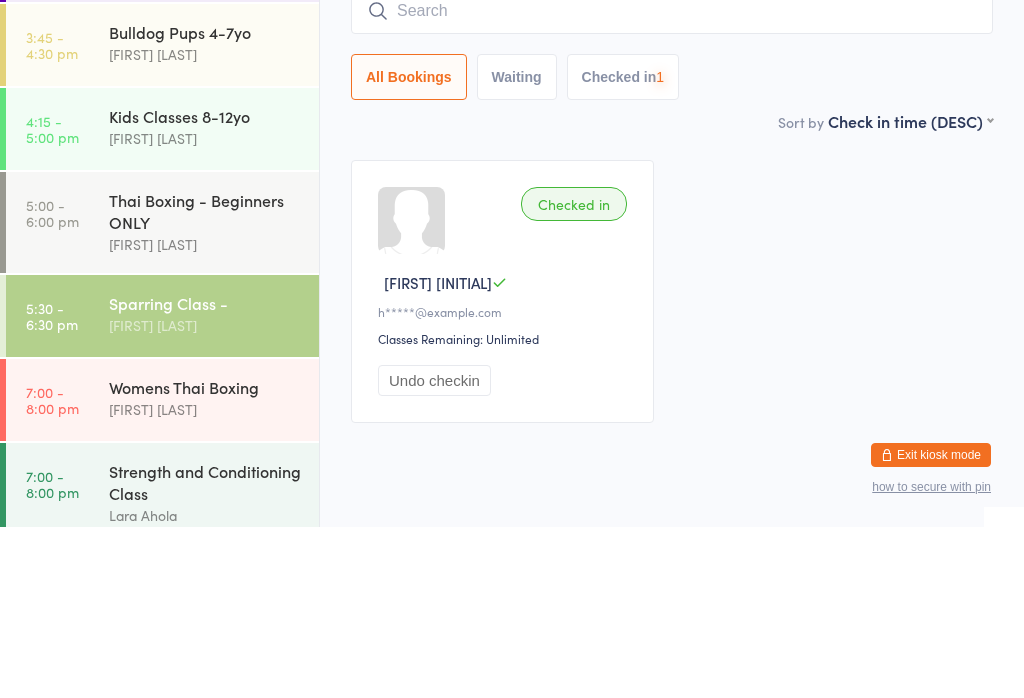 scroll, scrollTop: 47, scrollLeft: 0, axis: vertical 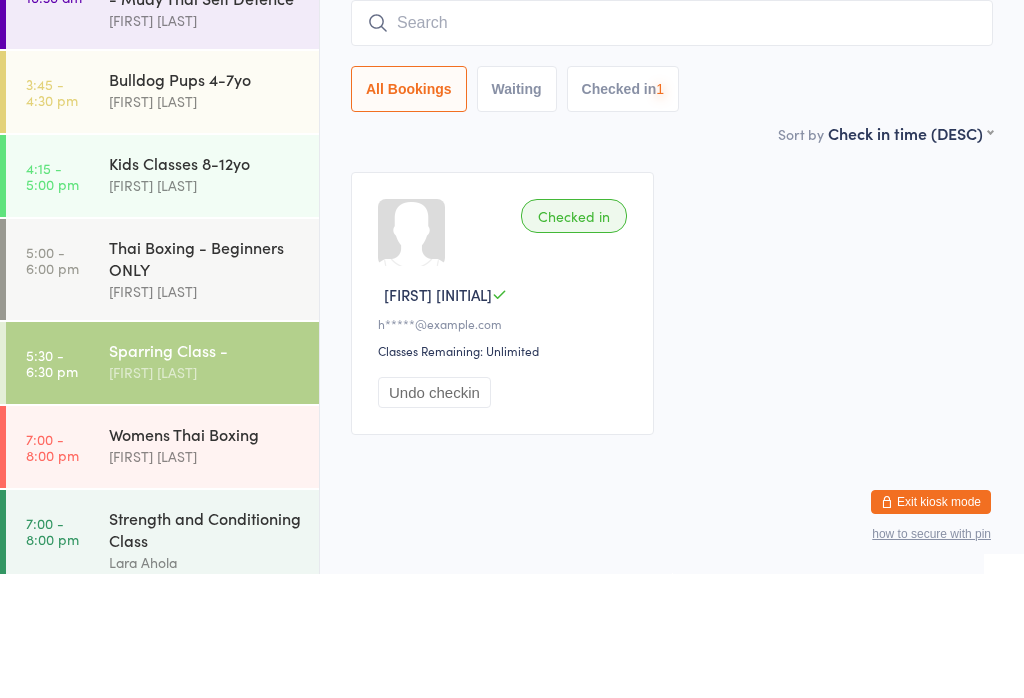 click at bounding box center (672, 147) 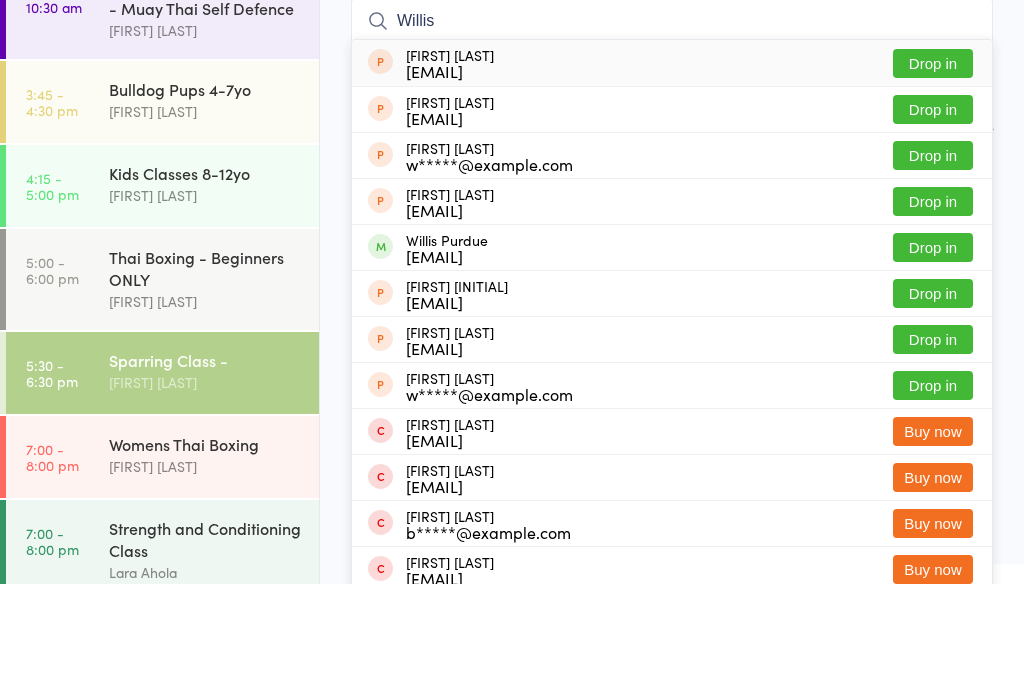 scroll, scrollTop: 161, scrollLeft: 0, axis: vertical 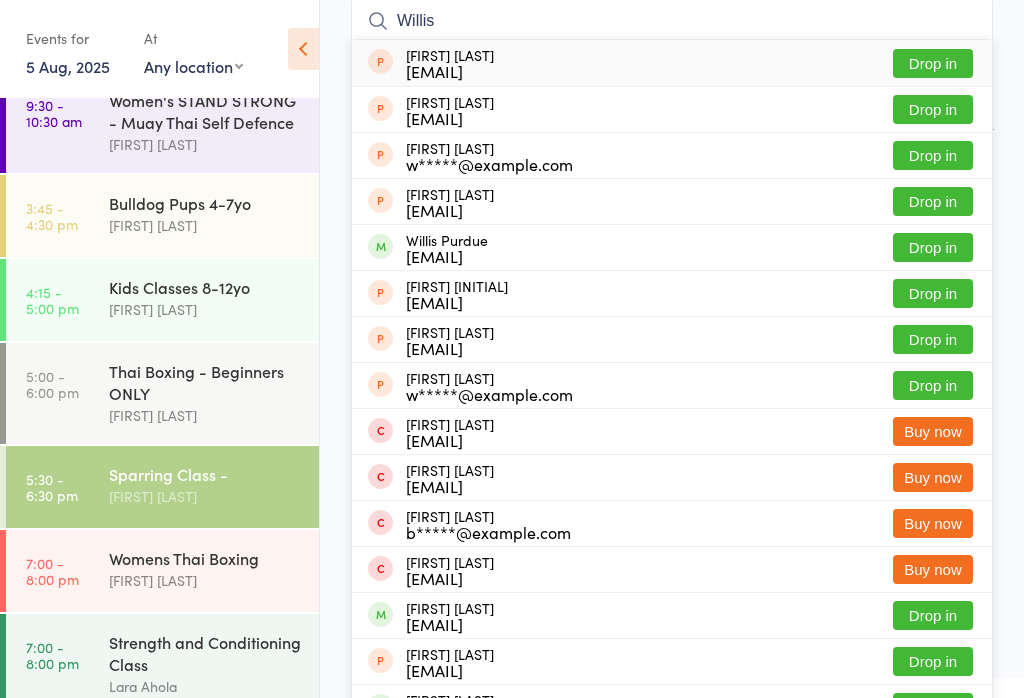 type on "Willis" 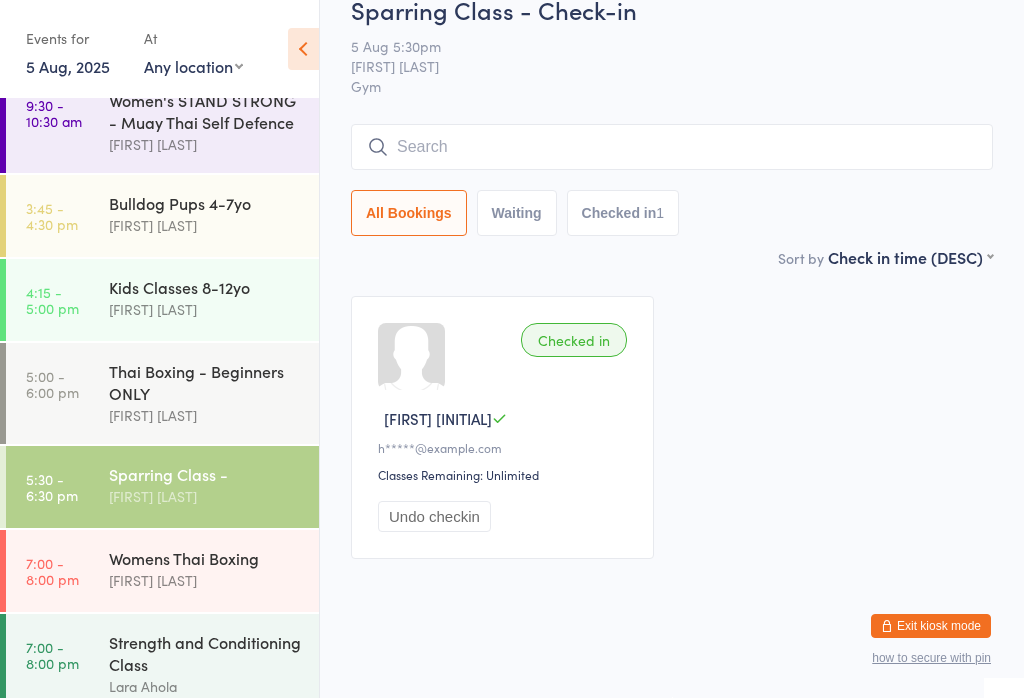 scroll, scrollTop: 47, scrollLeft: 0, axis: vertical 